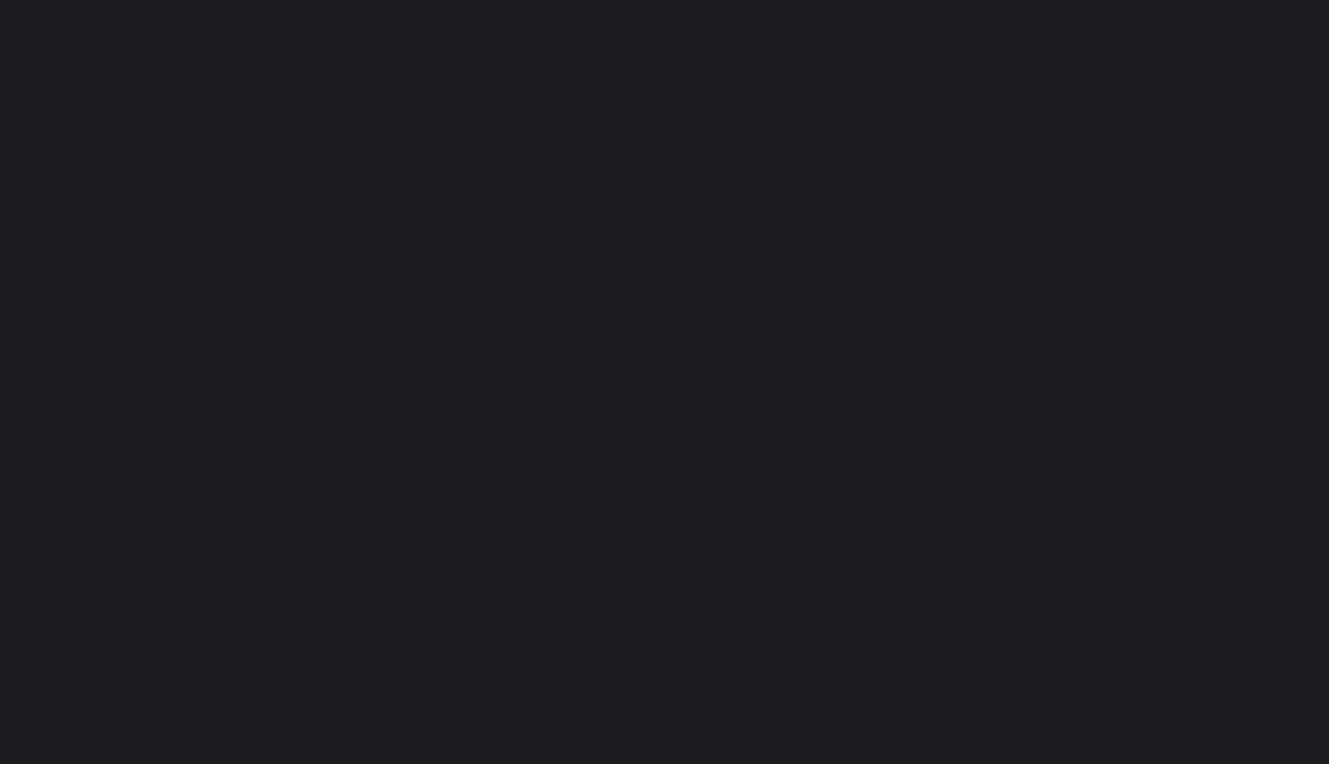 scroll, scrollTop: 0, scrollLeft: 0, axis: both 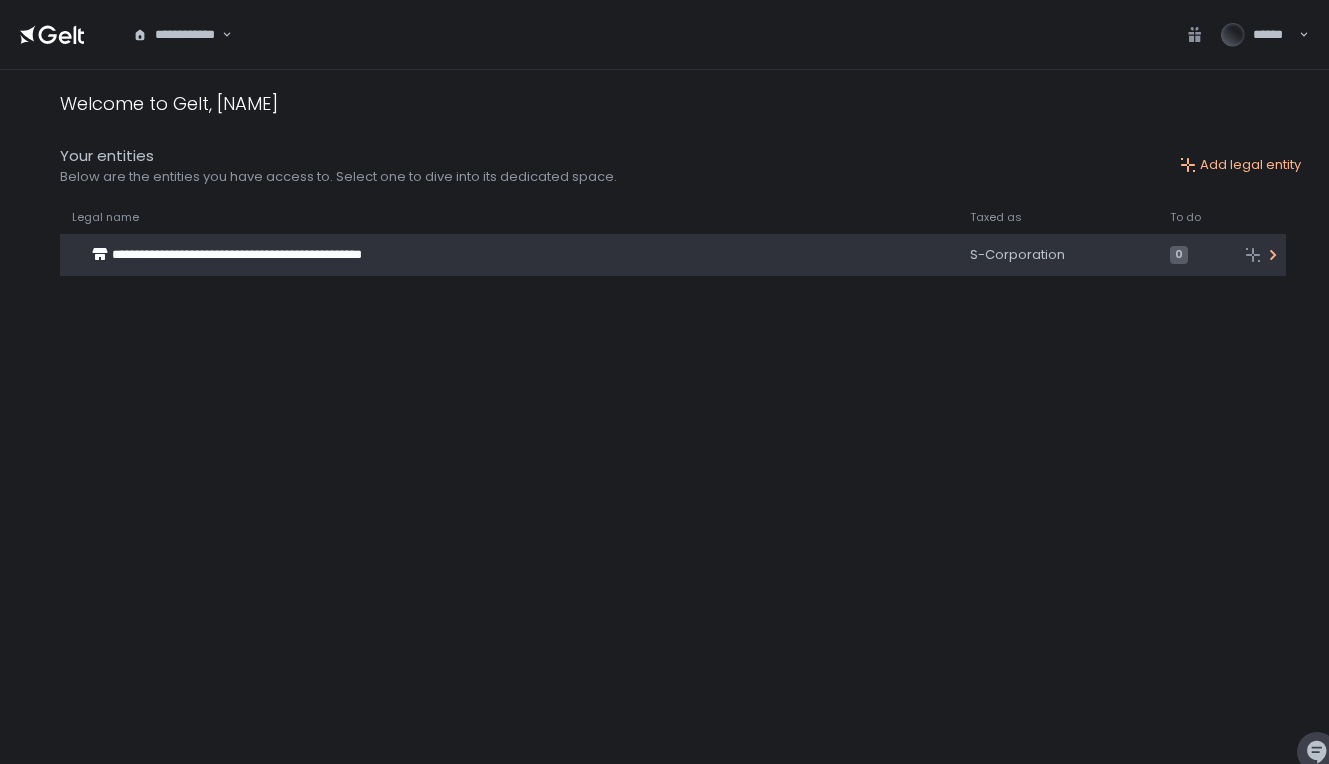 click on "**********" 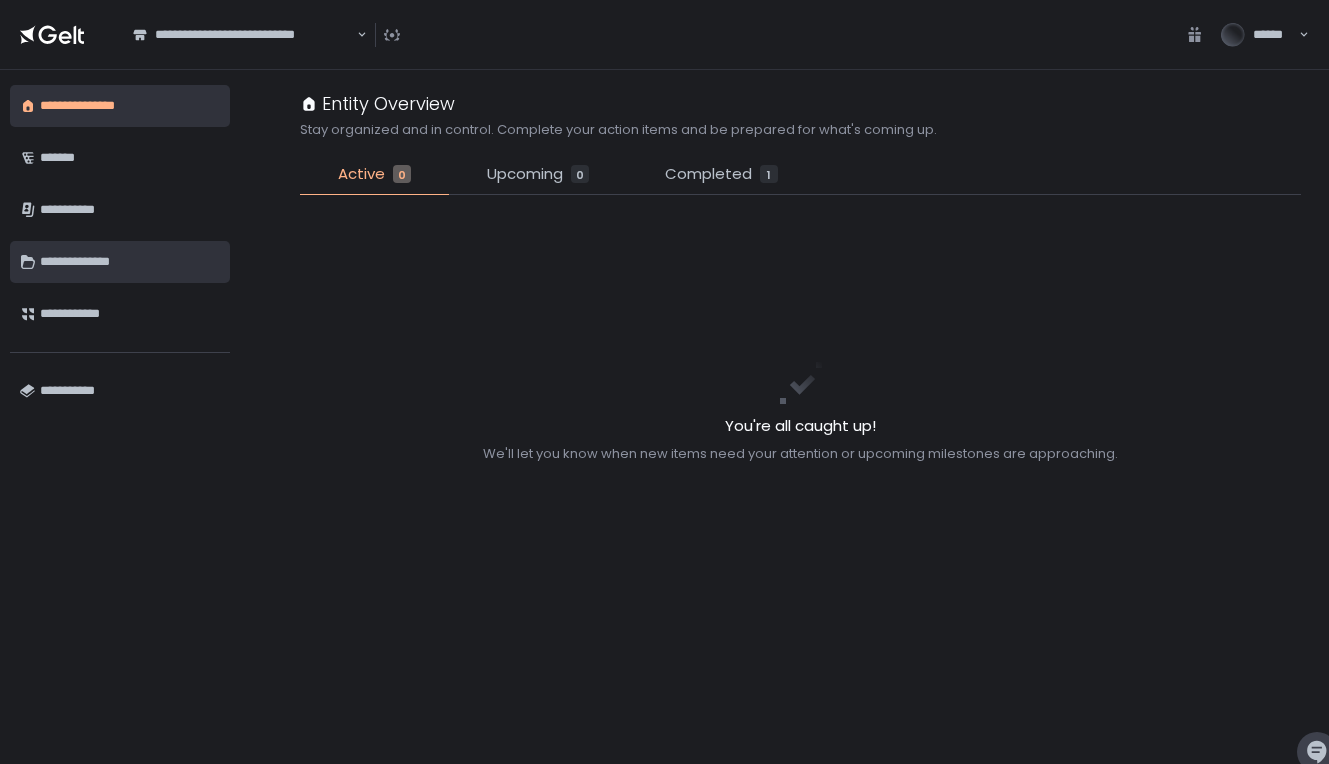 click on "**********" at bounding box center (130, 262) 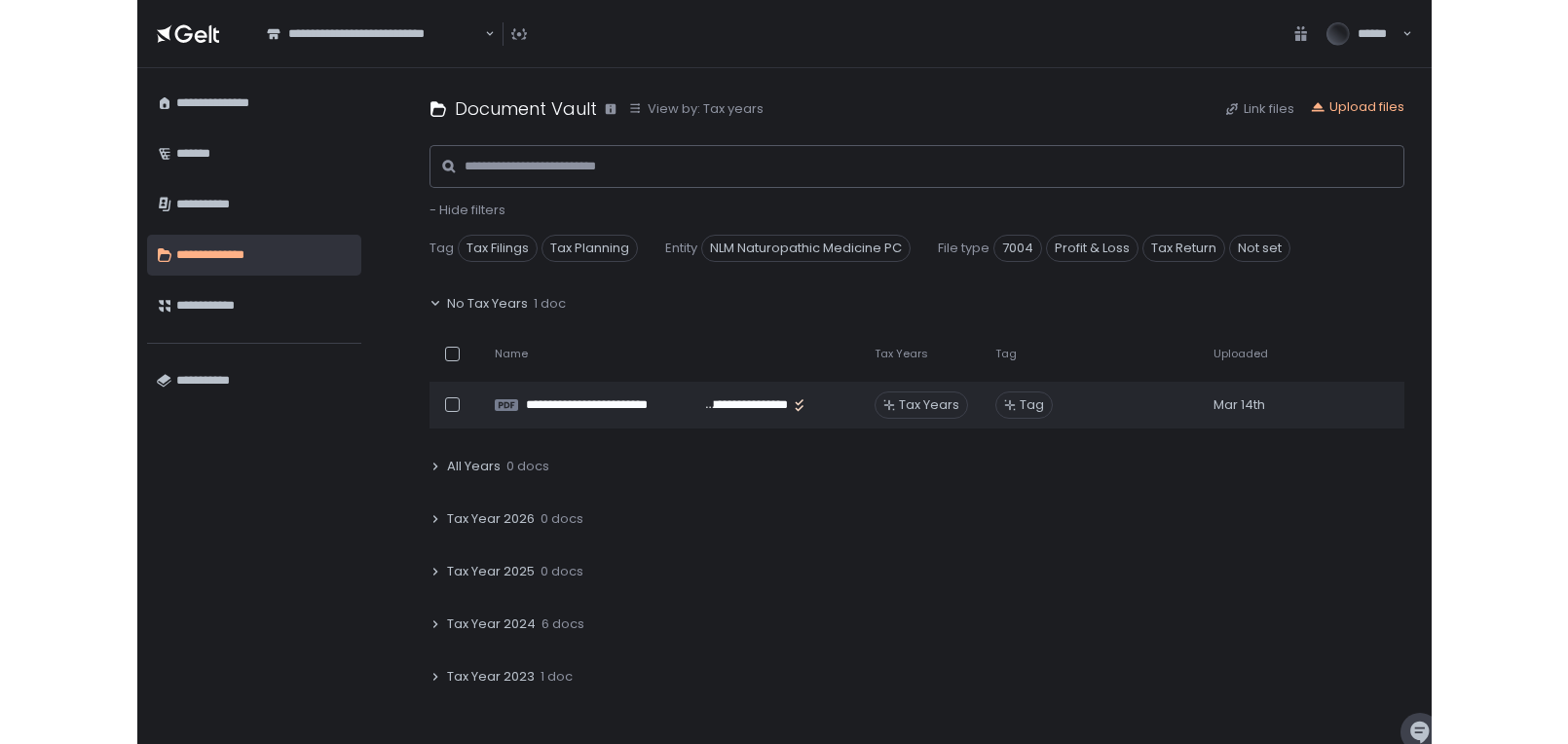 scroll, scrollTop: 0, scrollLeft: 0, axis: both 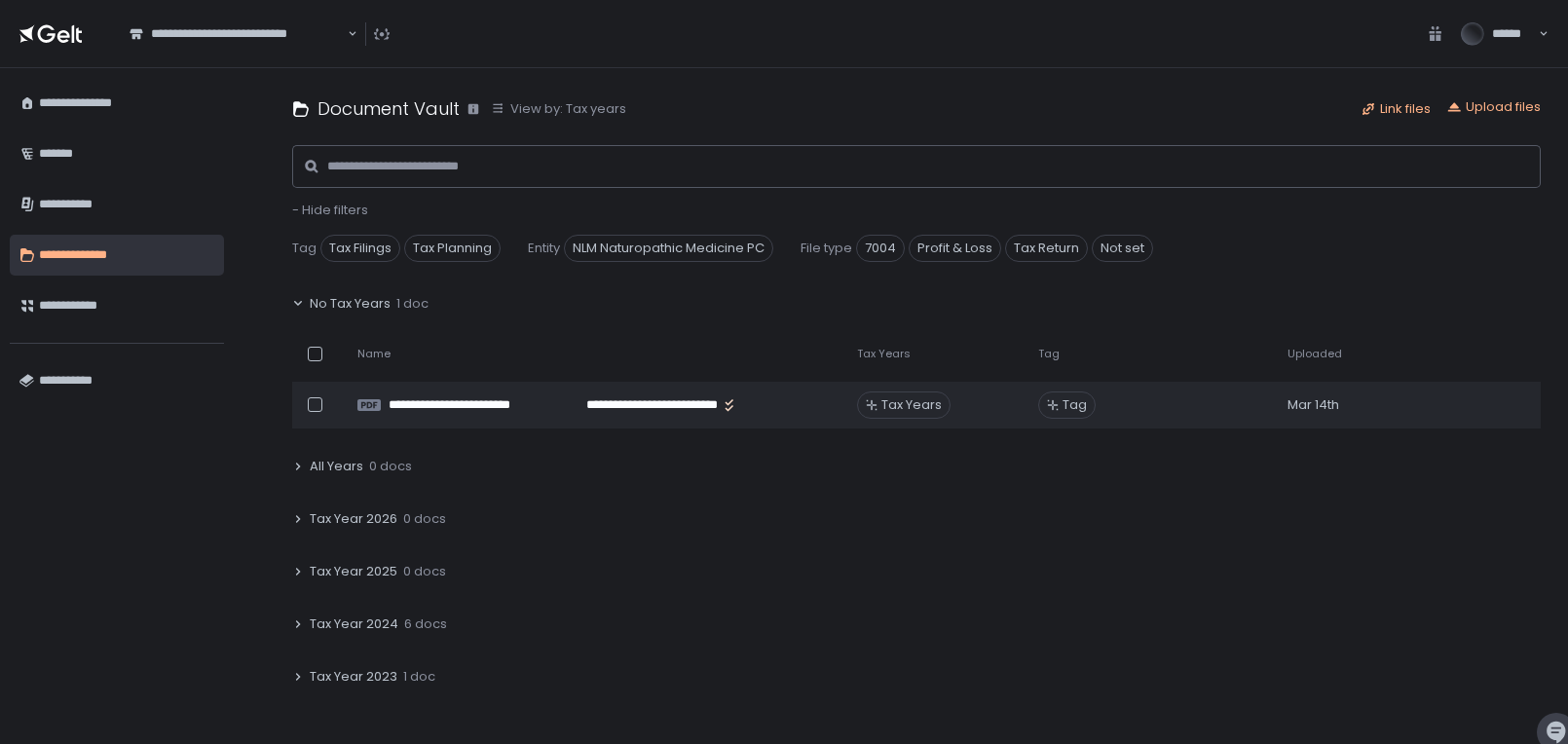 click on "Link files" 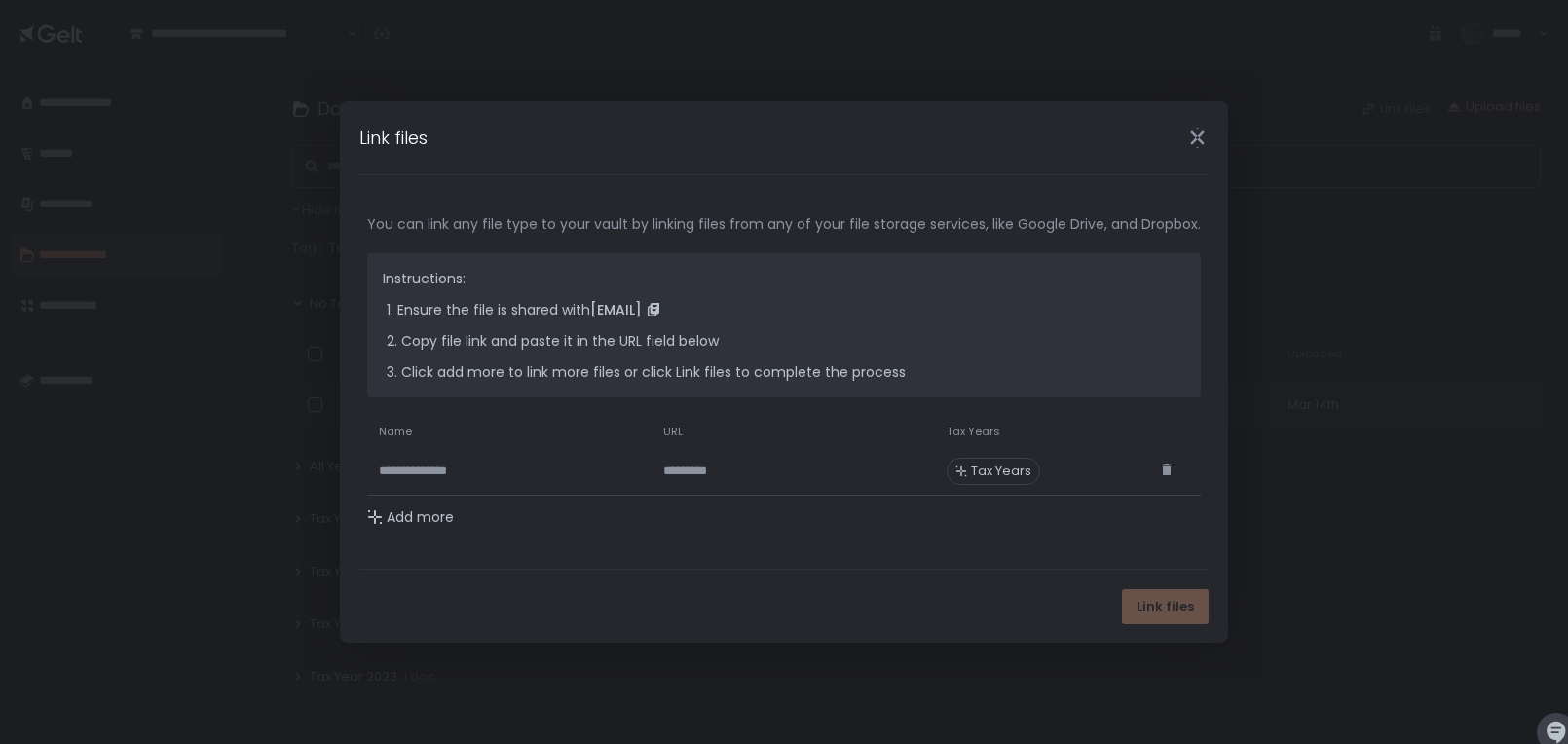 click 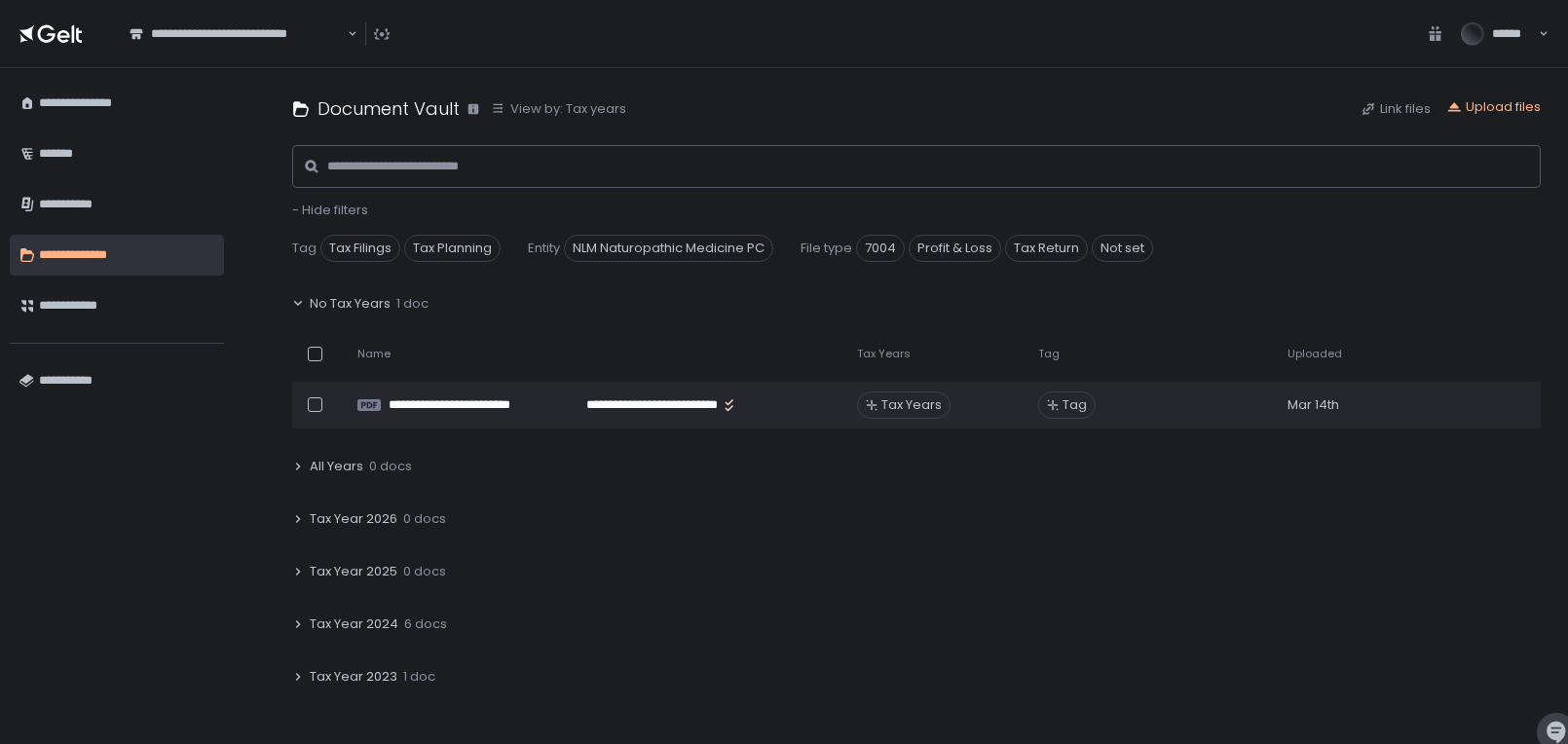 scroll, scrollTop: 0, scrollLeft: 0, axis: both 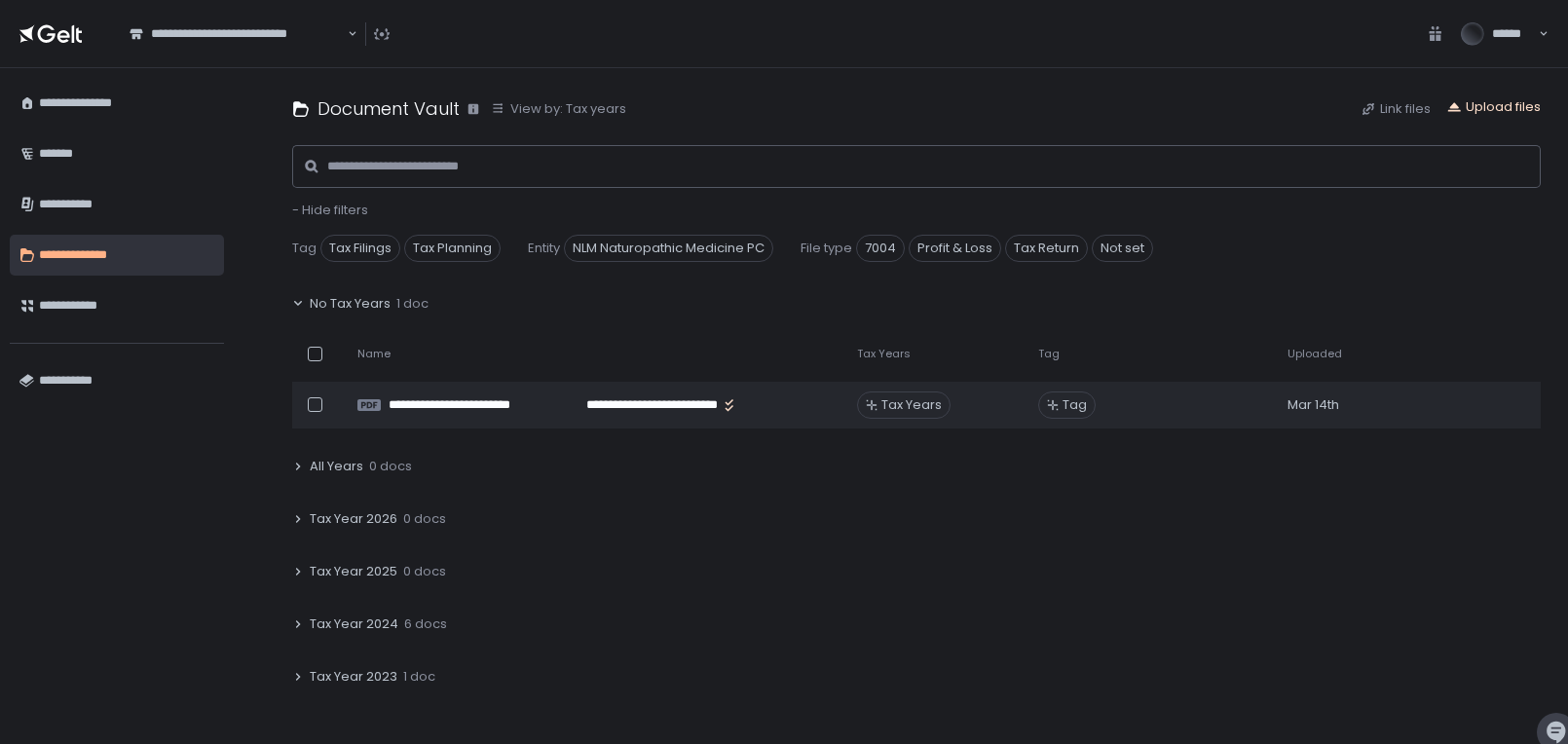 click on "Upload files" 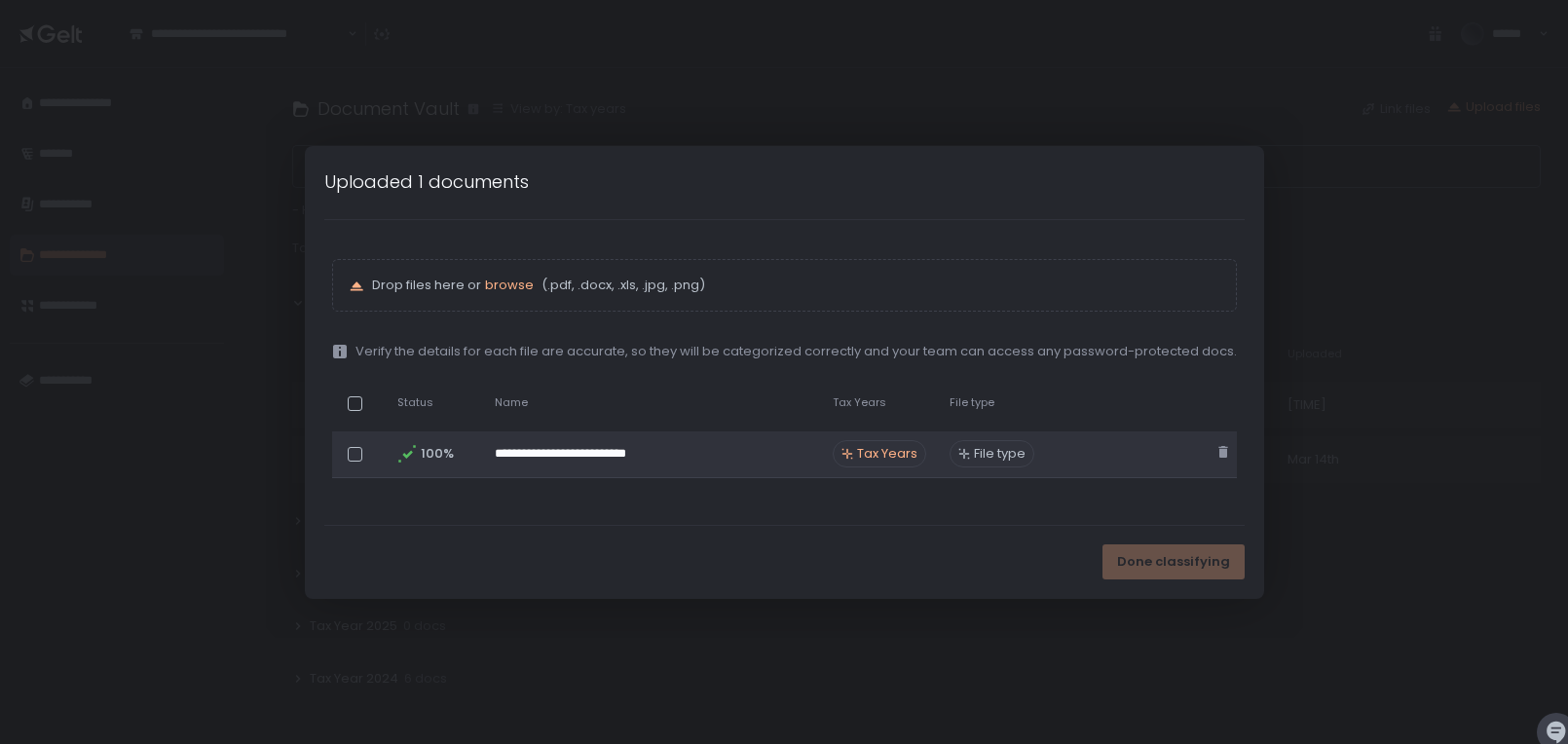 click on "Tax Years" at bounding box center (887, 454) 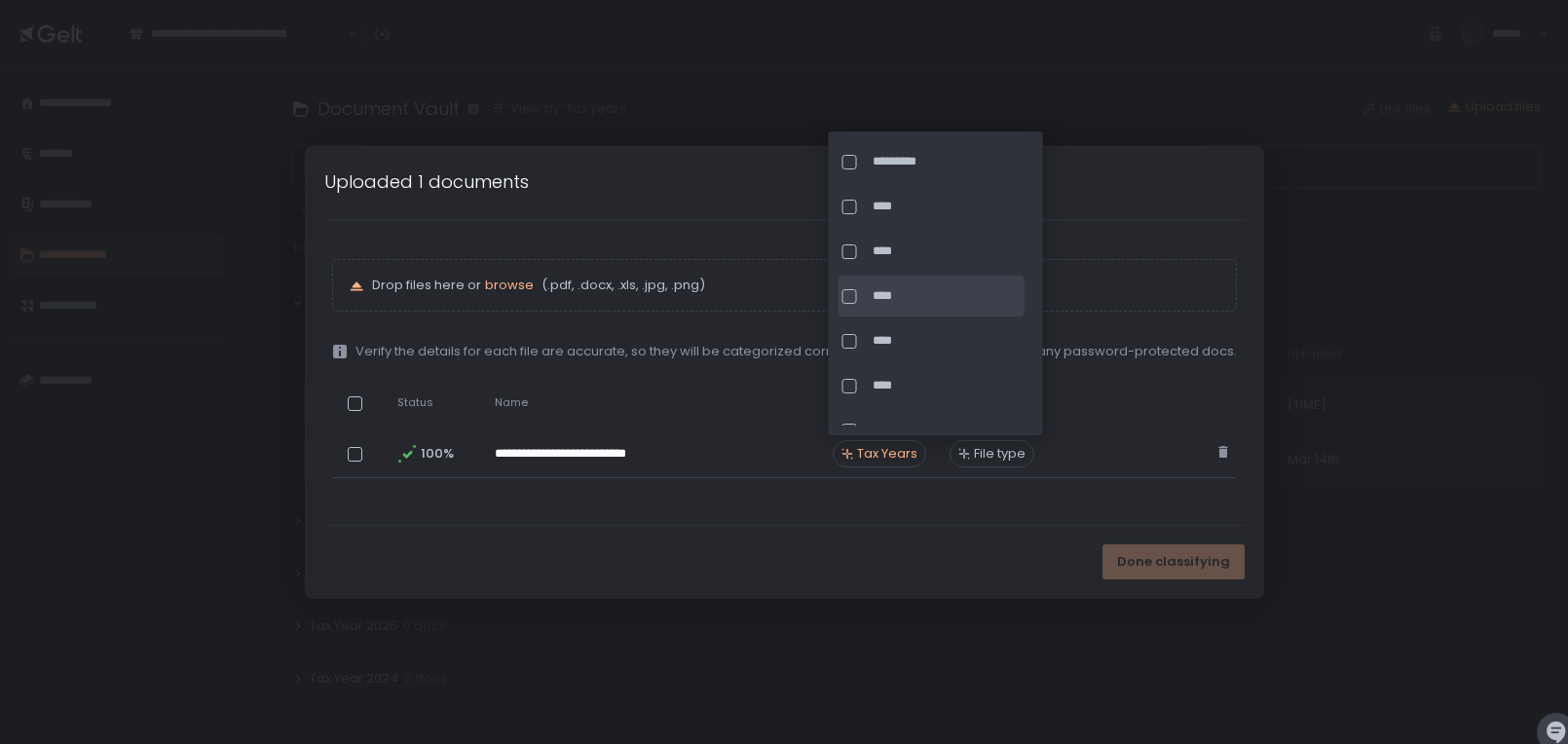 click at bounding box center (849, 296) 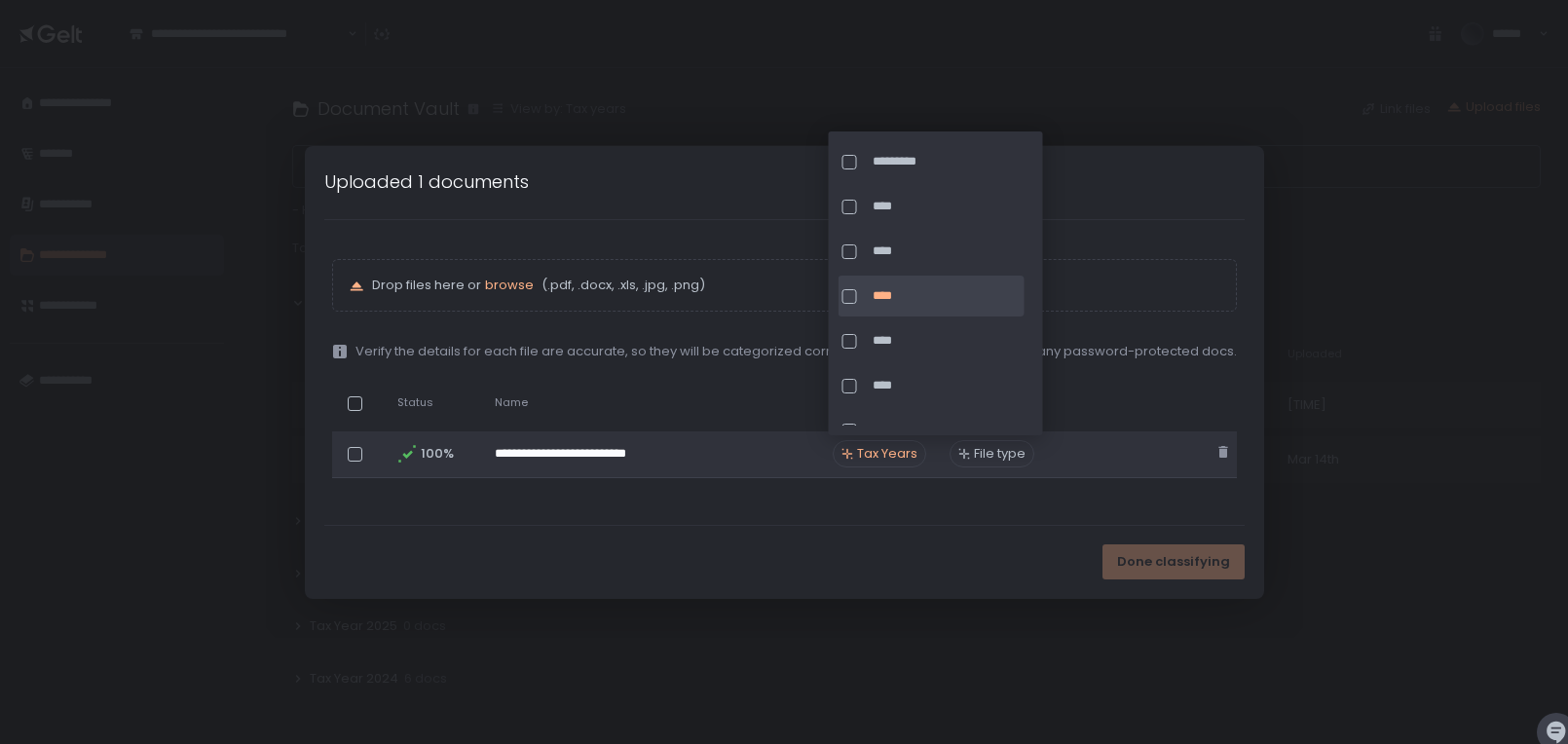 click on "File type" at bounding box center [991, 454] 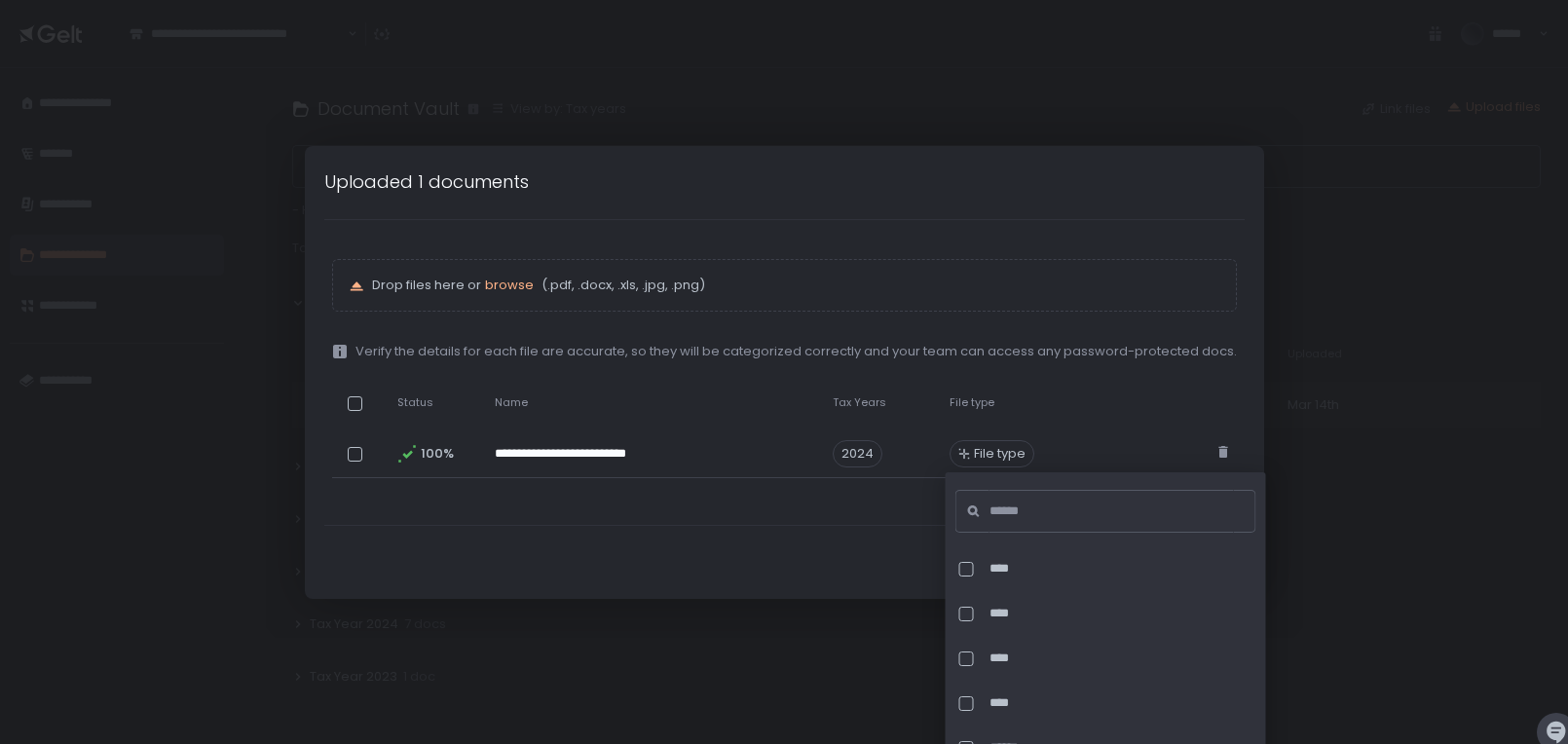 scroll, scrollTop: 0, scrollLeft: 0, axis: both 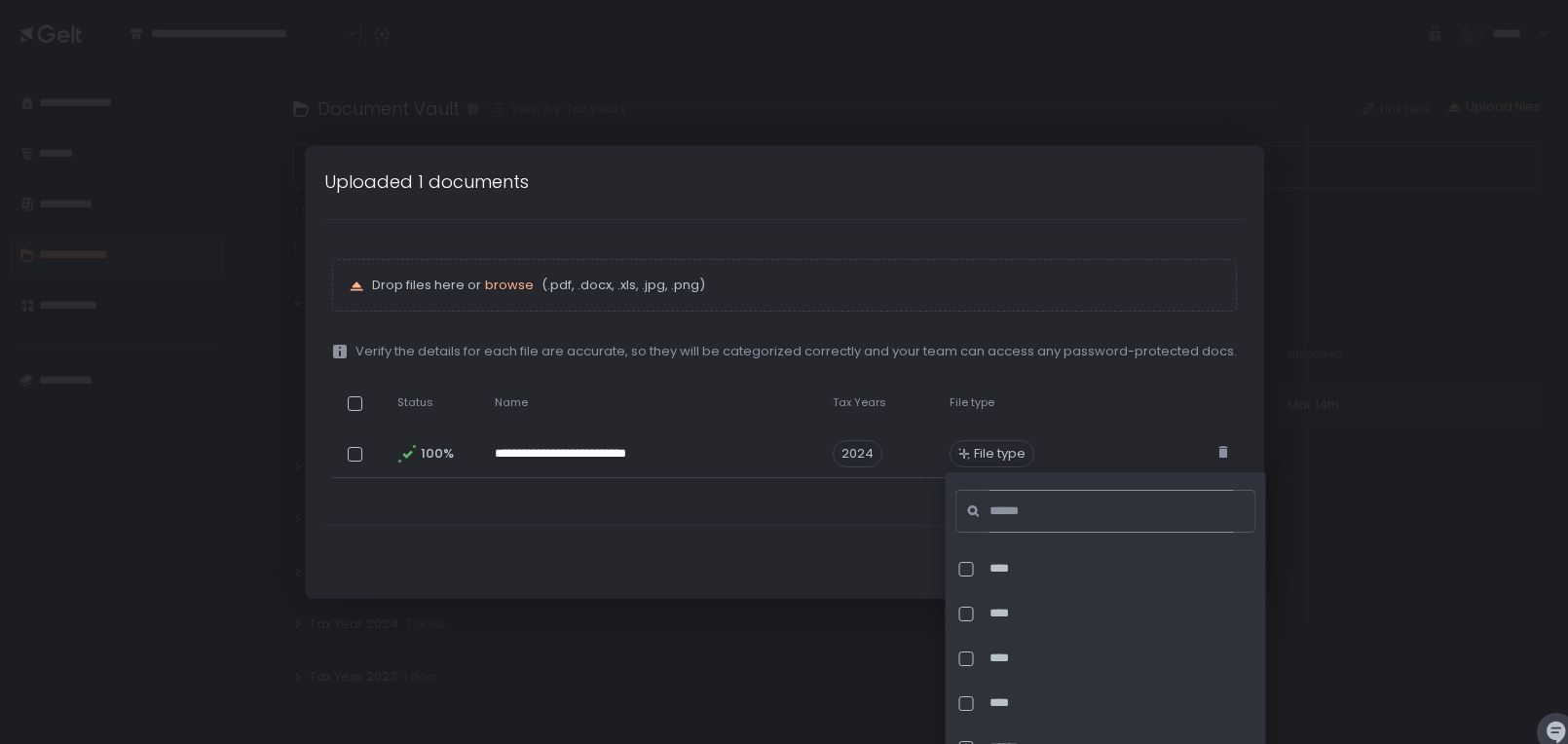 click 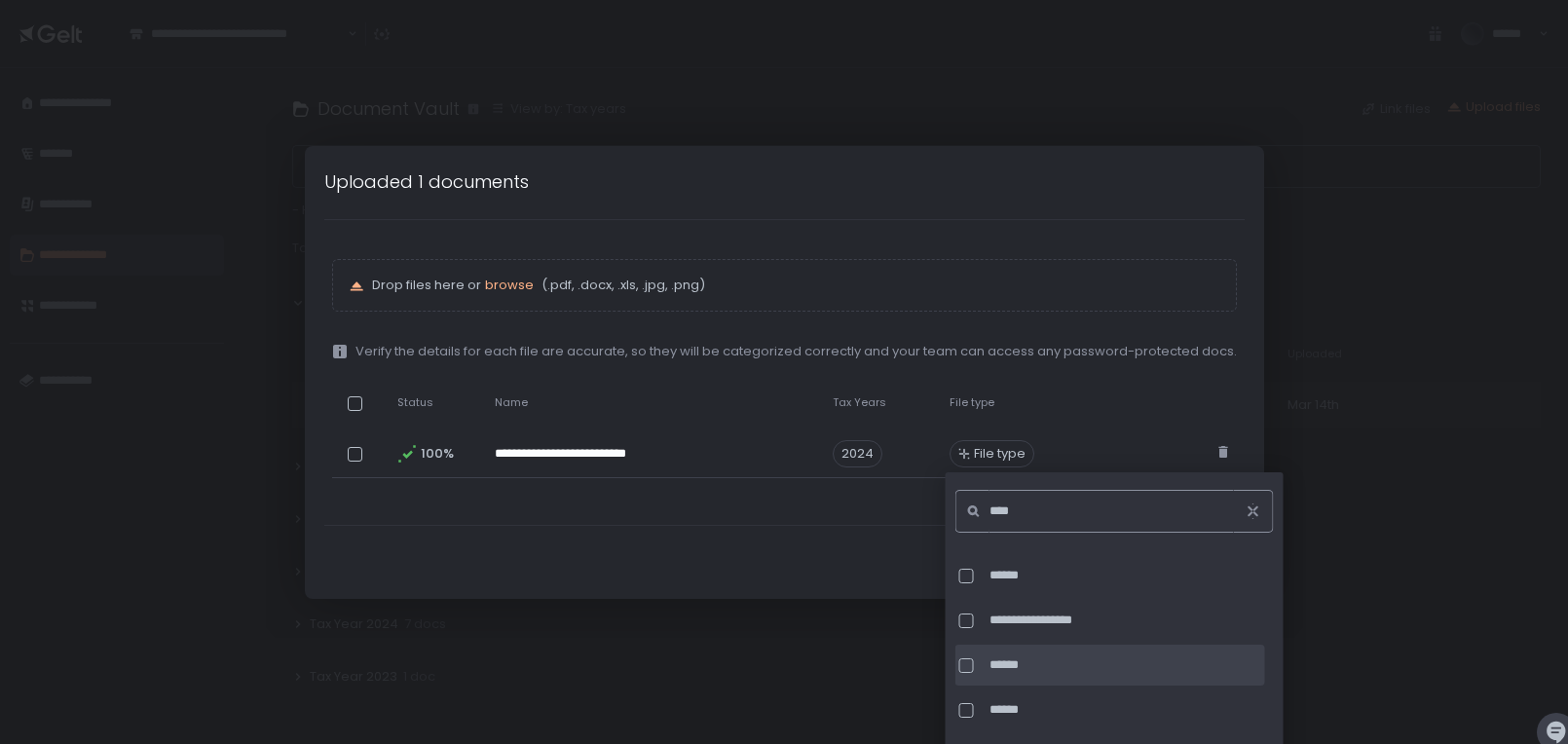 scroll, scrollTop: 117, scrollLeft: 0, axis: vertical 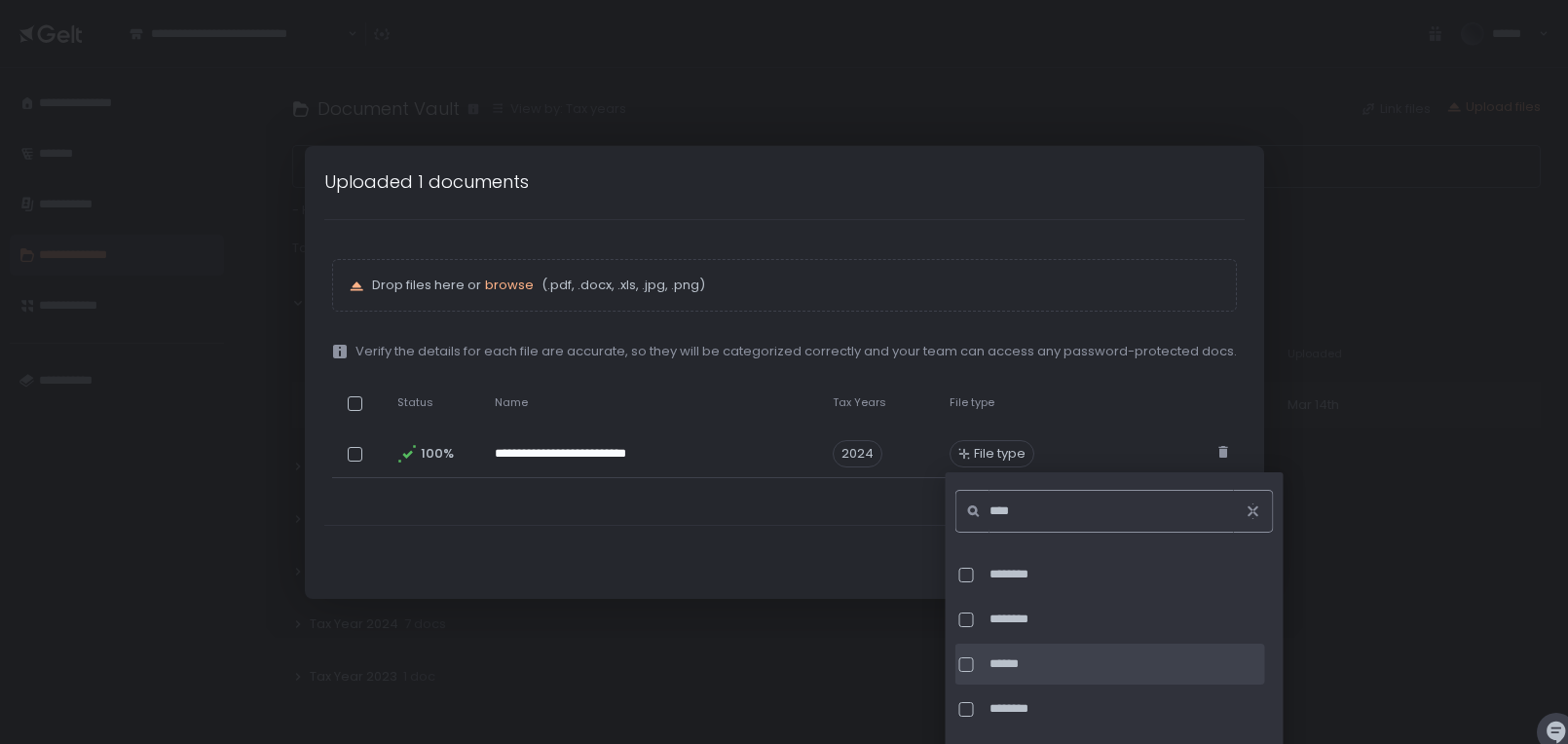 type on "****" 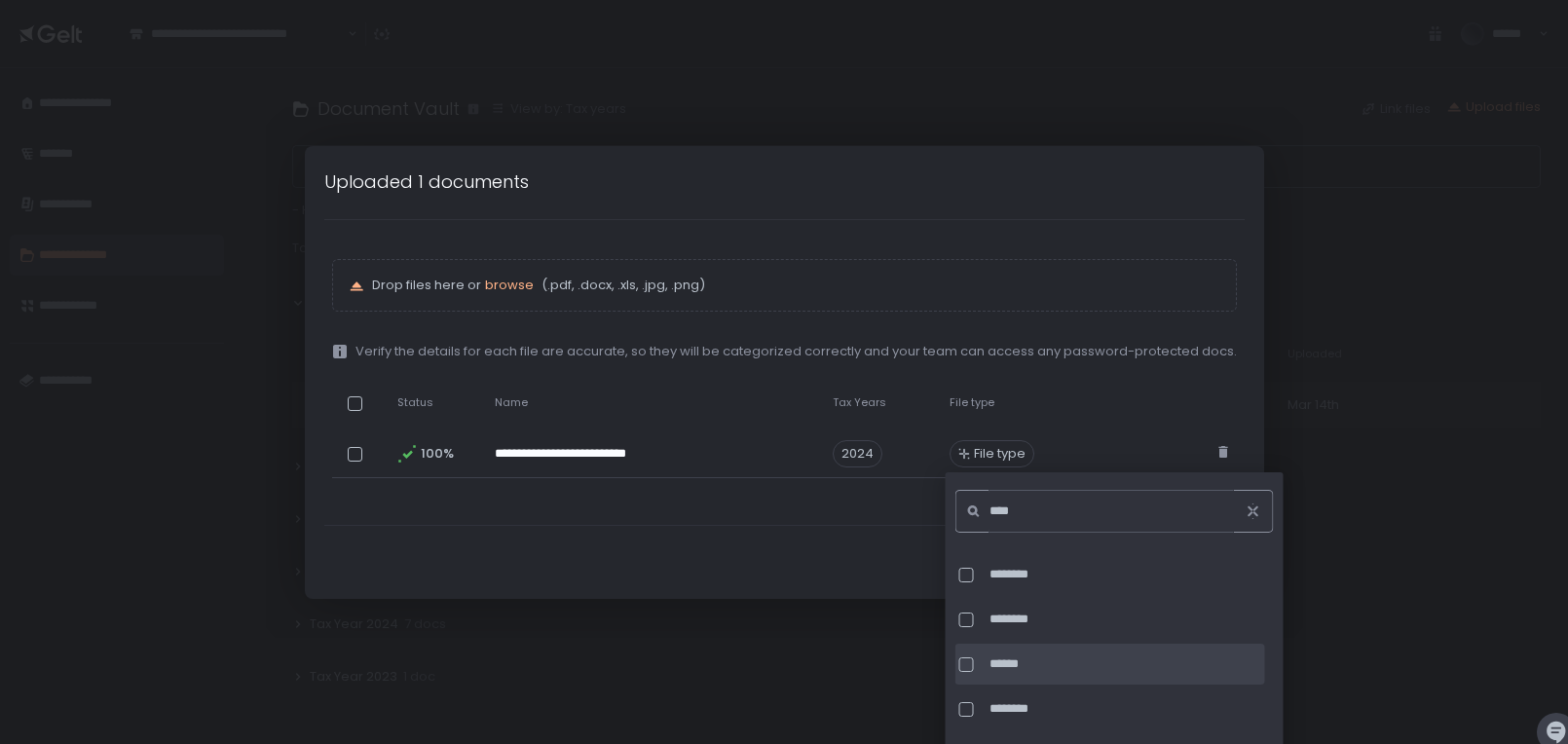 click at bounding box center (966, 664) 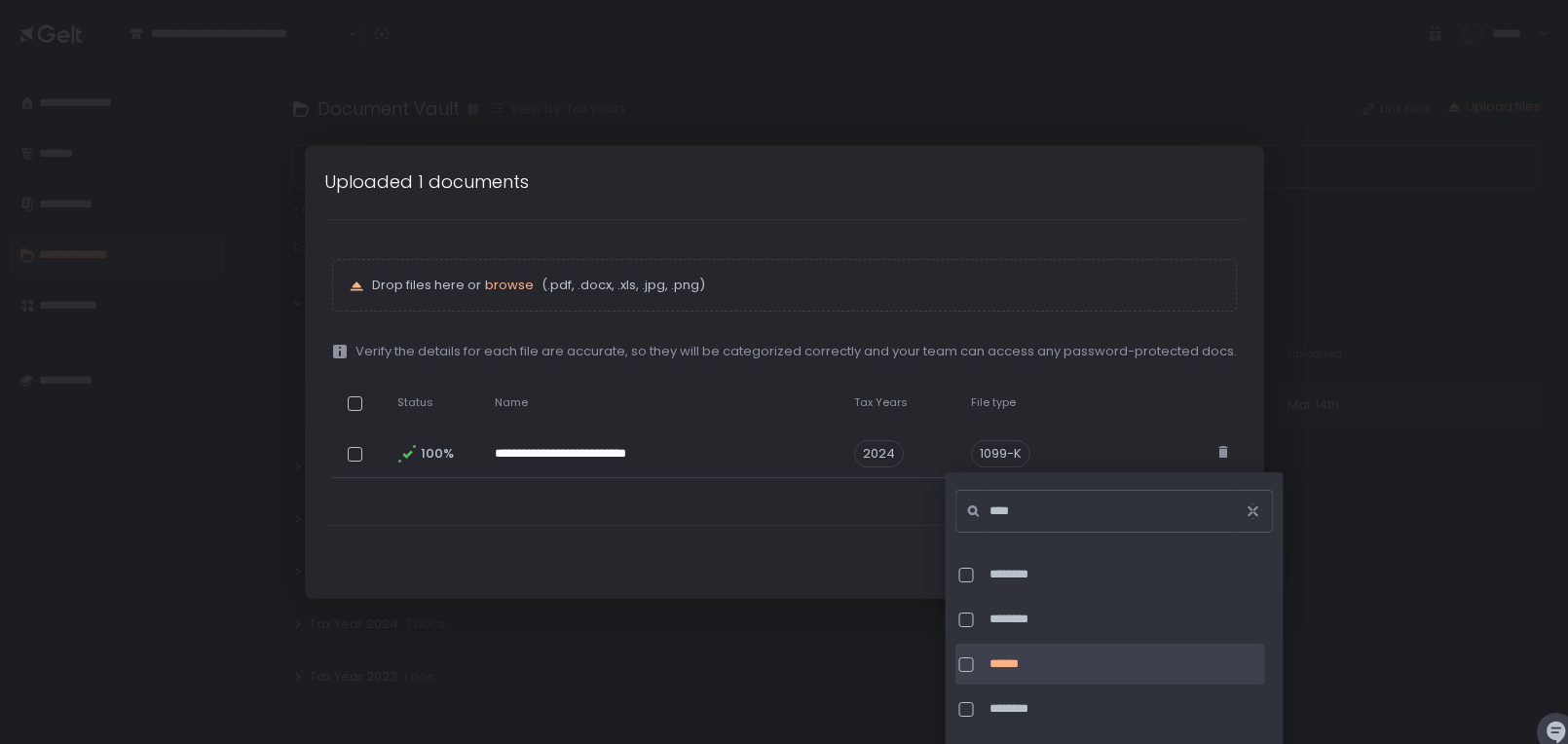 click at bounding box center [966, 664] 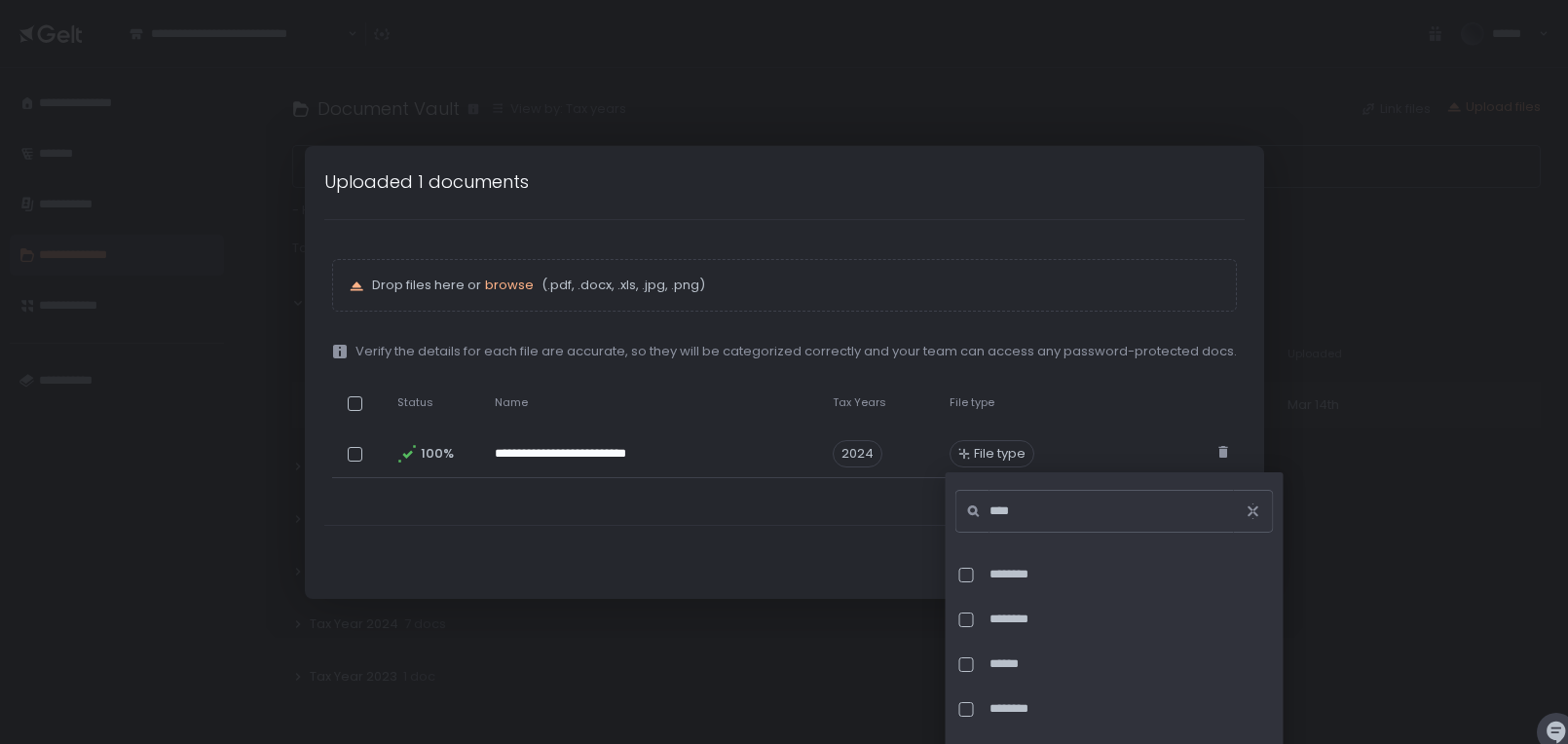click on "Done classifying" at bounding box center [784, 562] 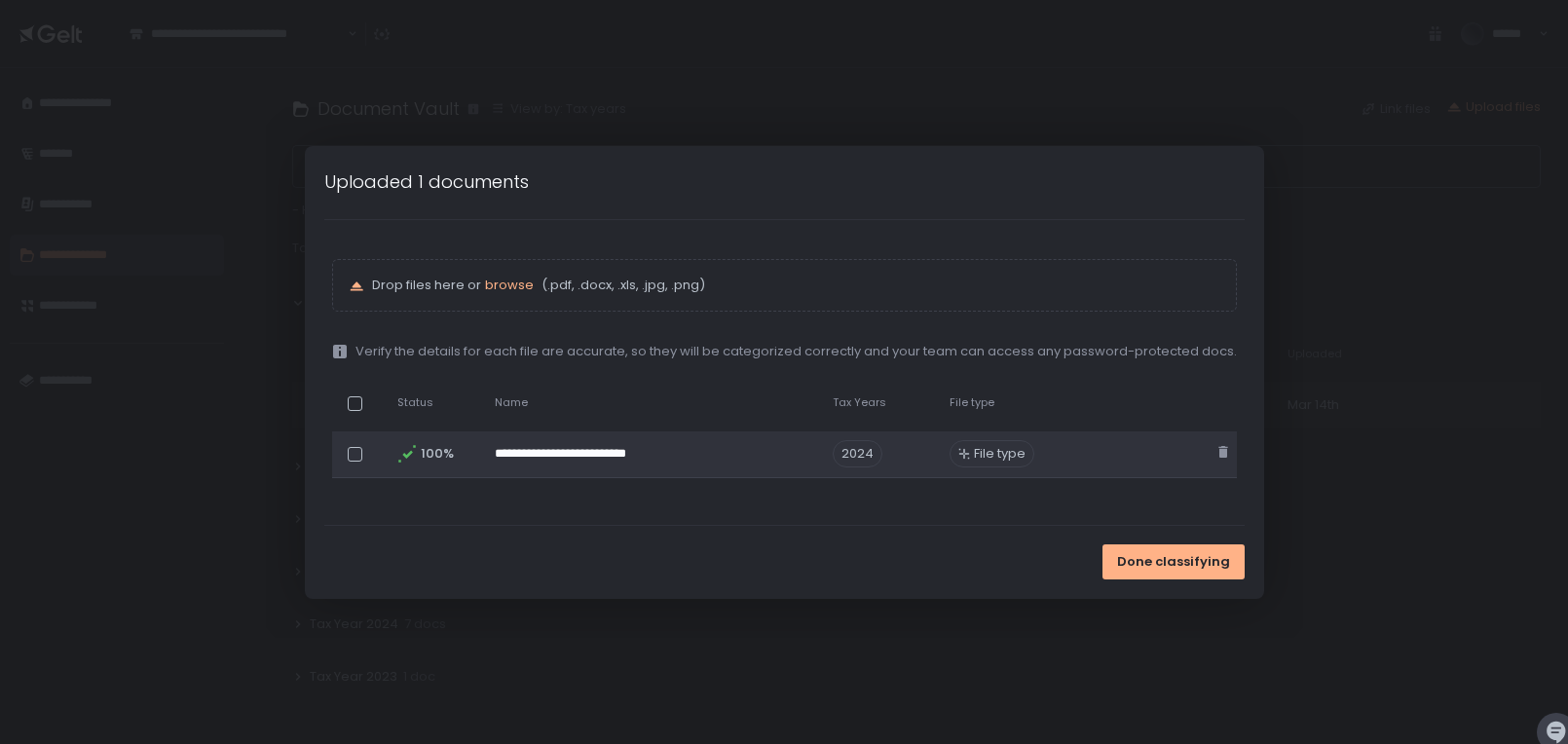 click on "File type" at bounding box center [999, 454] 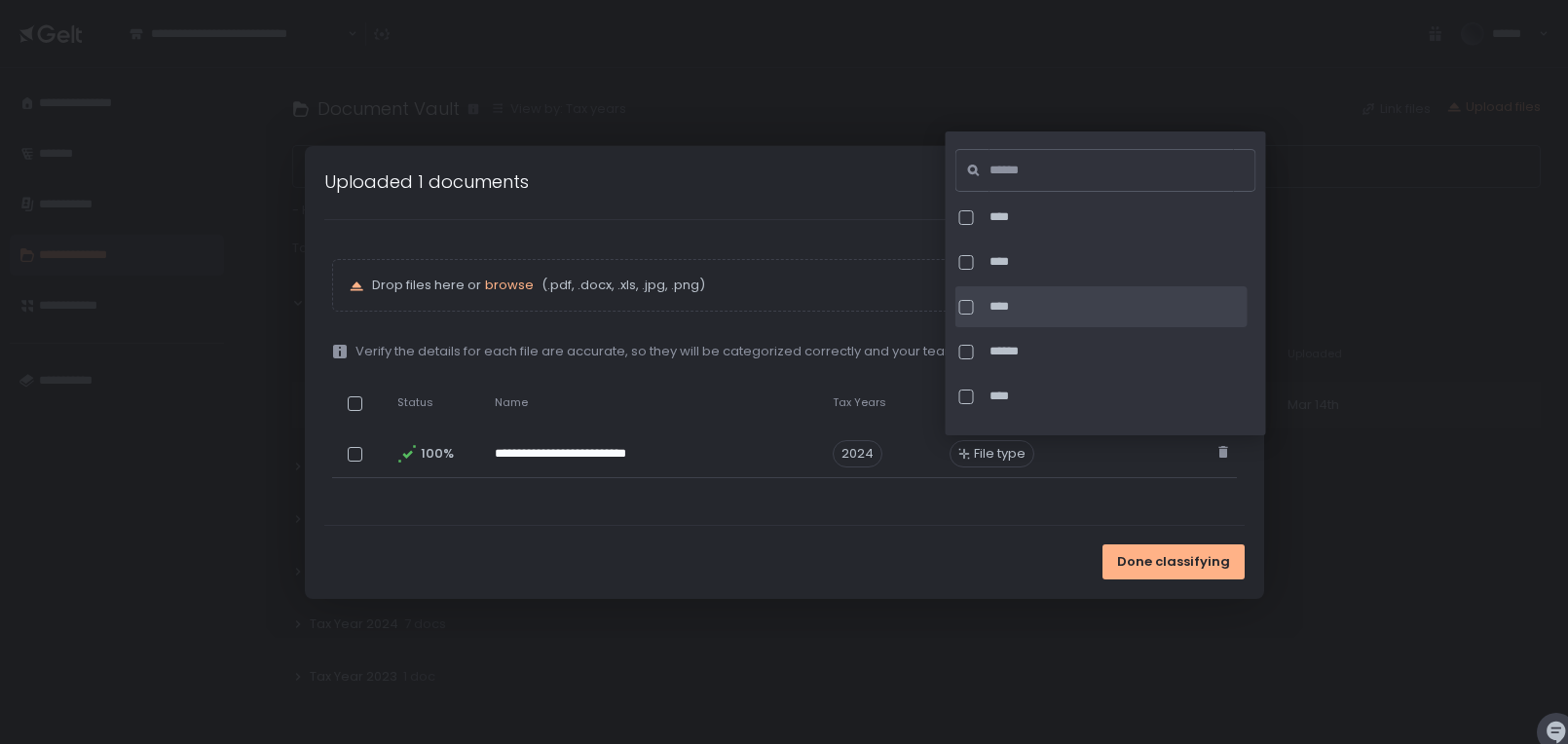 scroll, scrollTop: 62, scrollLeft: 0, axis: vertical 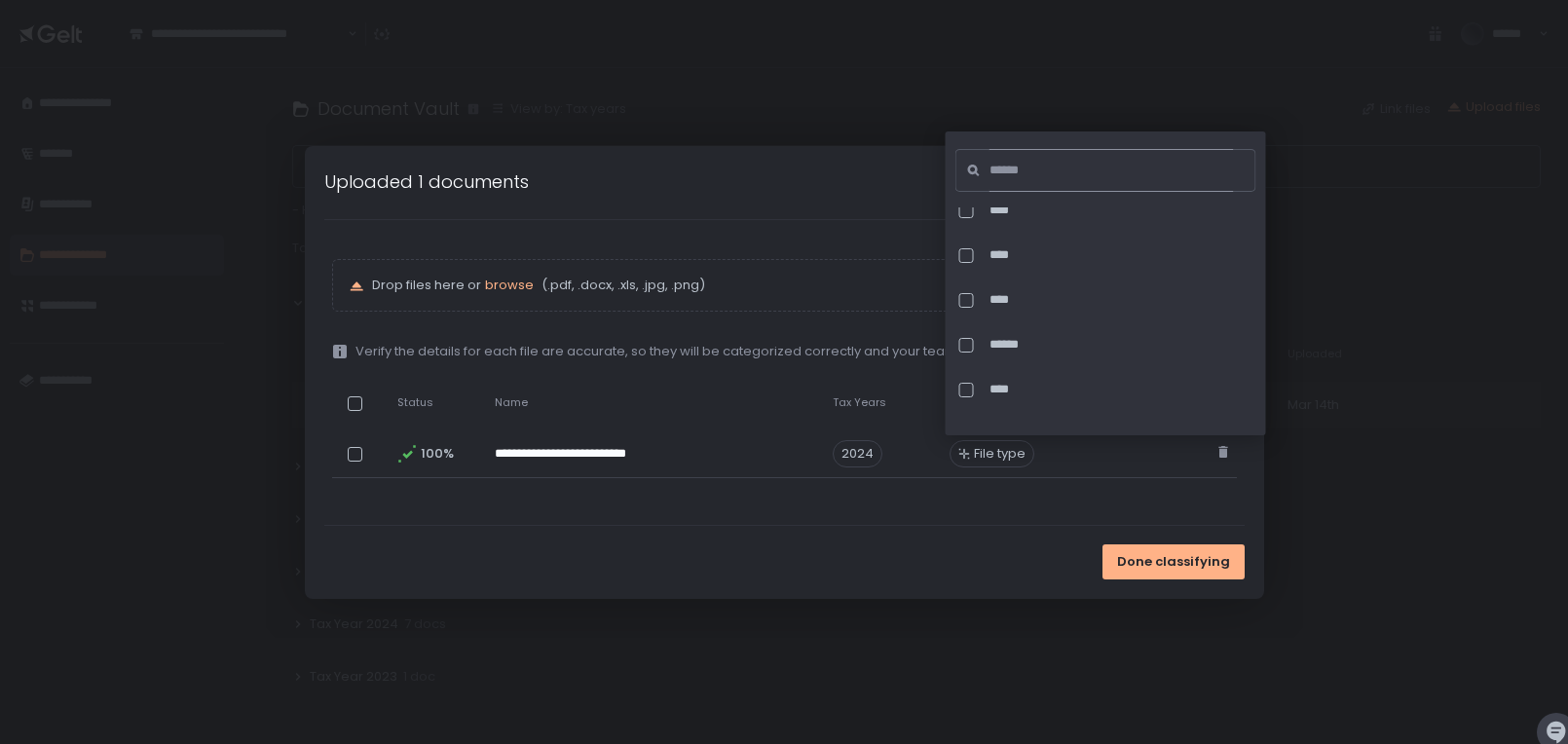 click 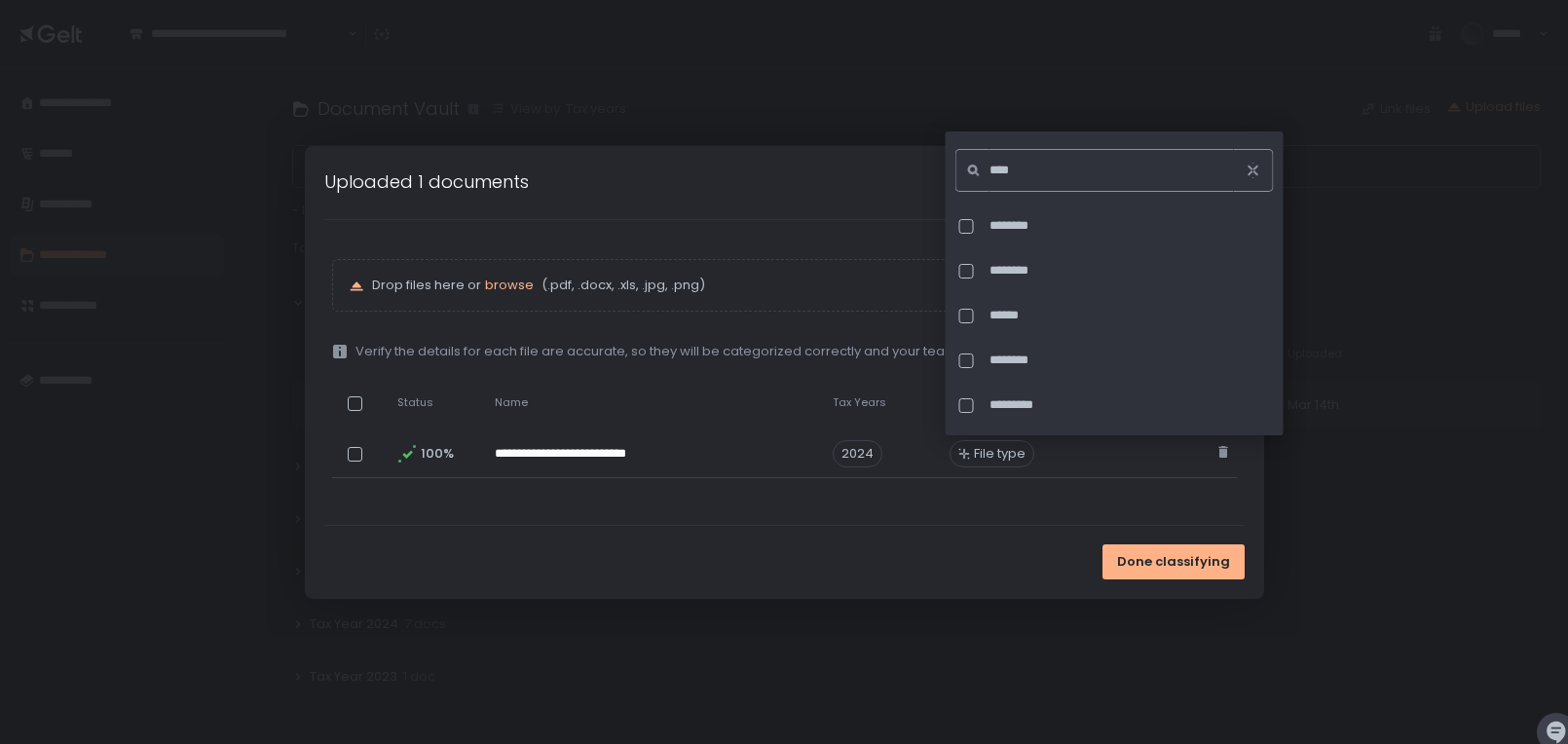 scroll, scrollTop: 317, scrollLeft: 0, axis: vertical 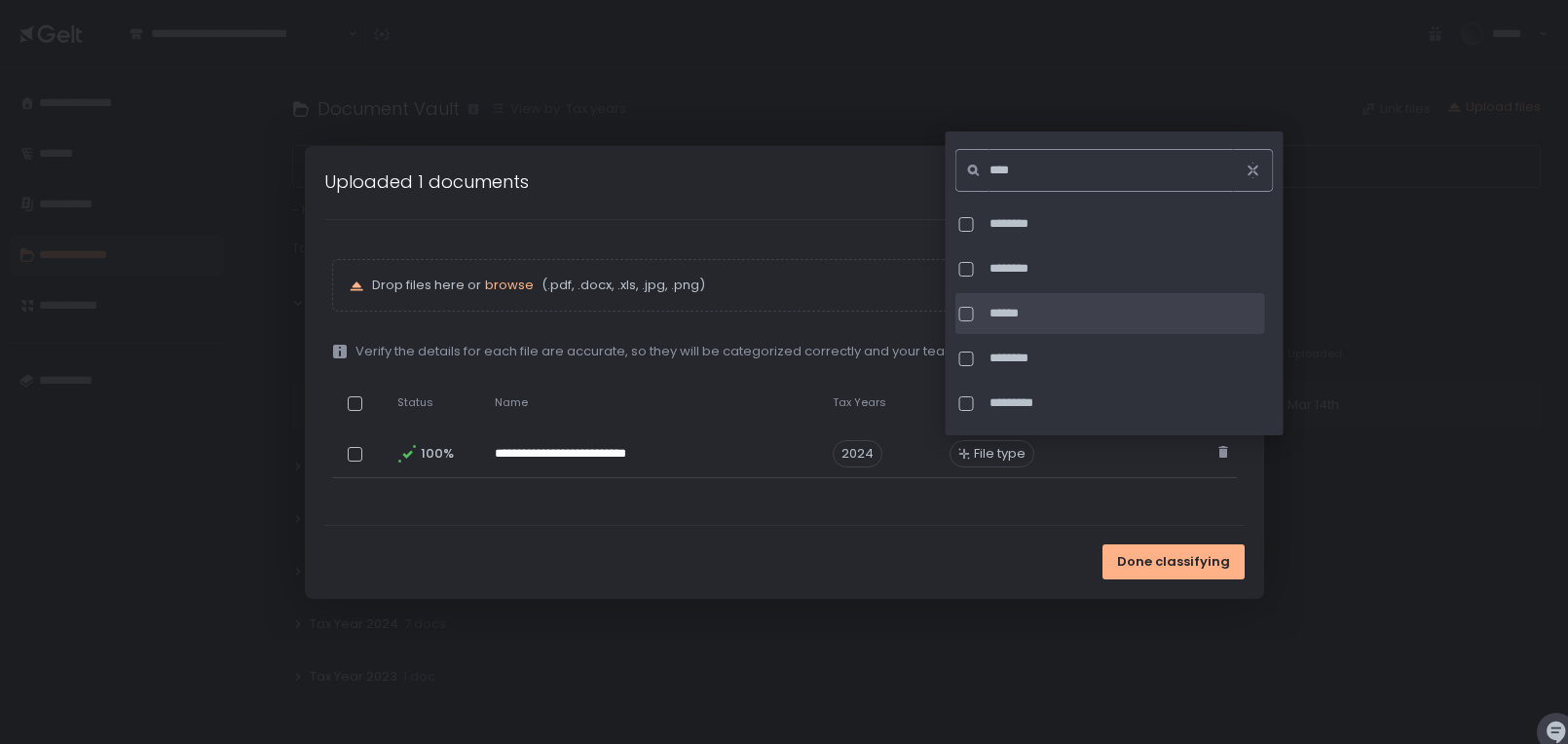 type on "****" 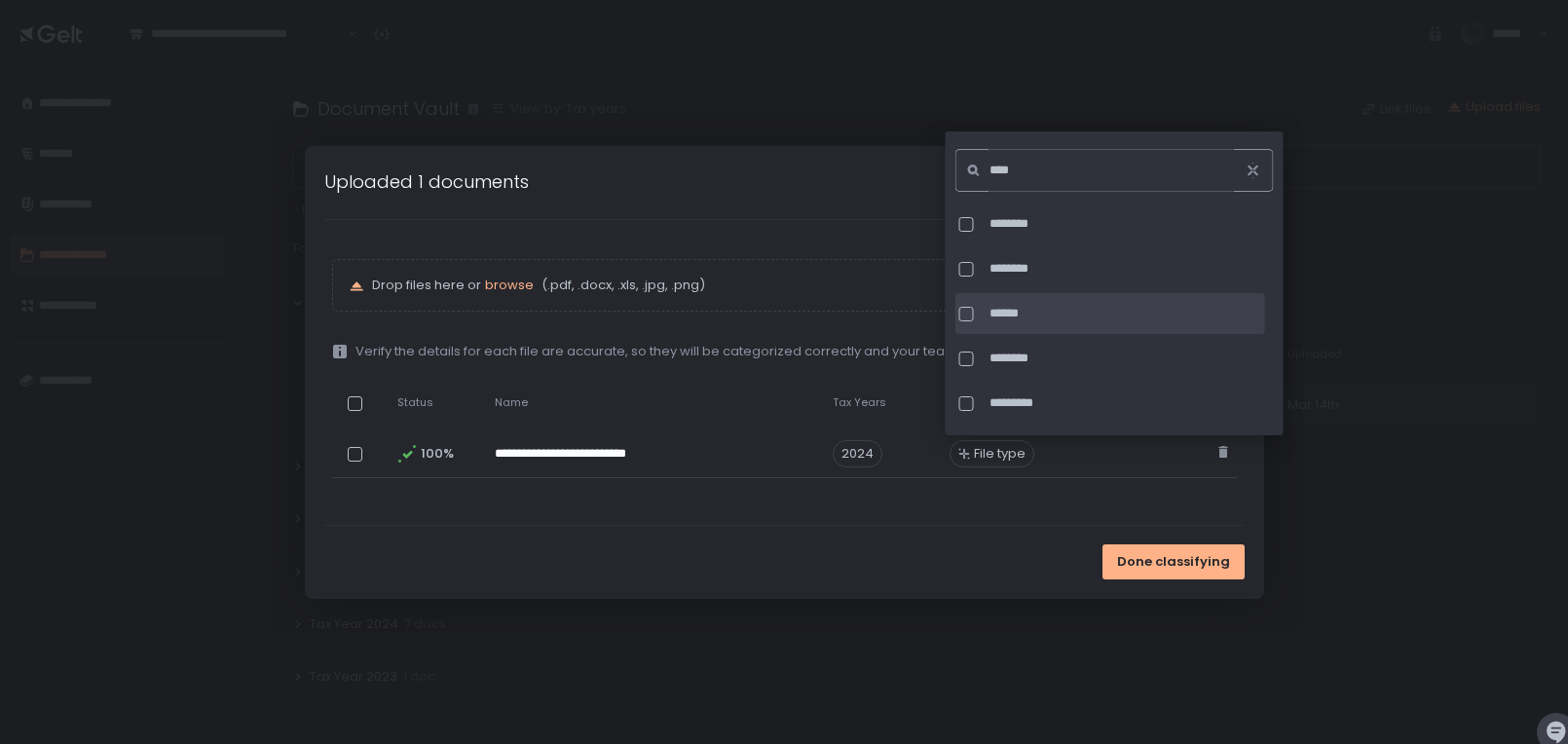 click at bounding box center (966, 314) 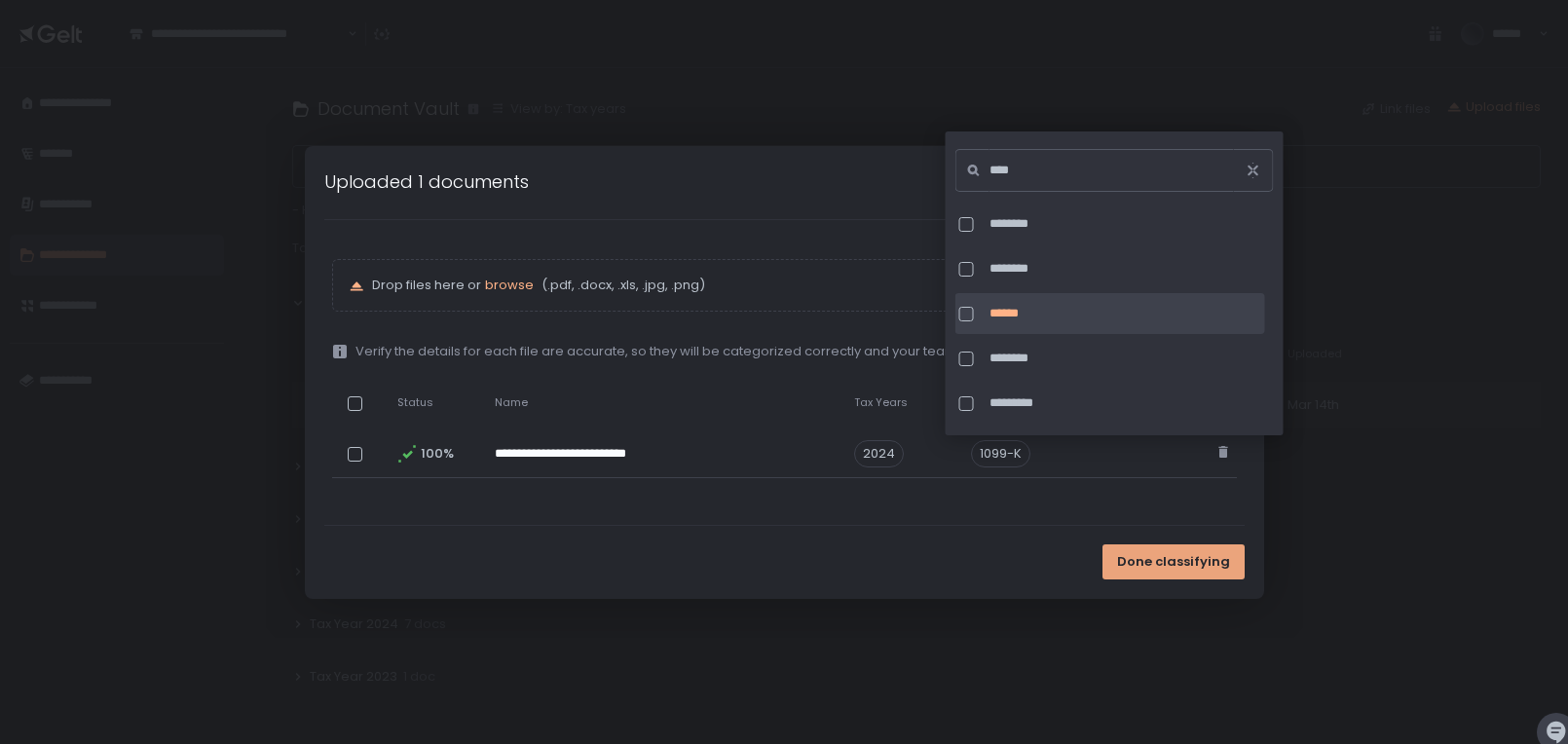 click on "Done classifying" at bounding box center (1174, 562) 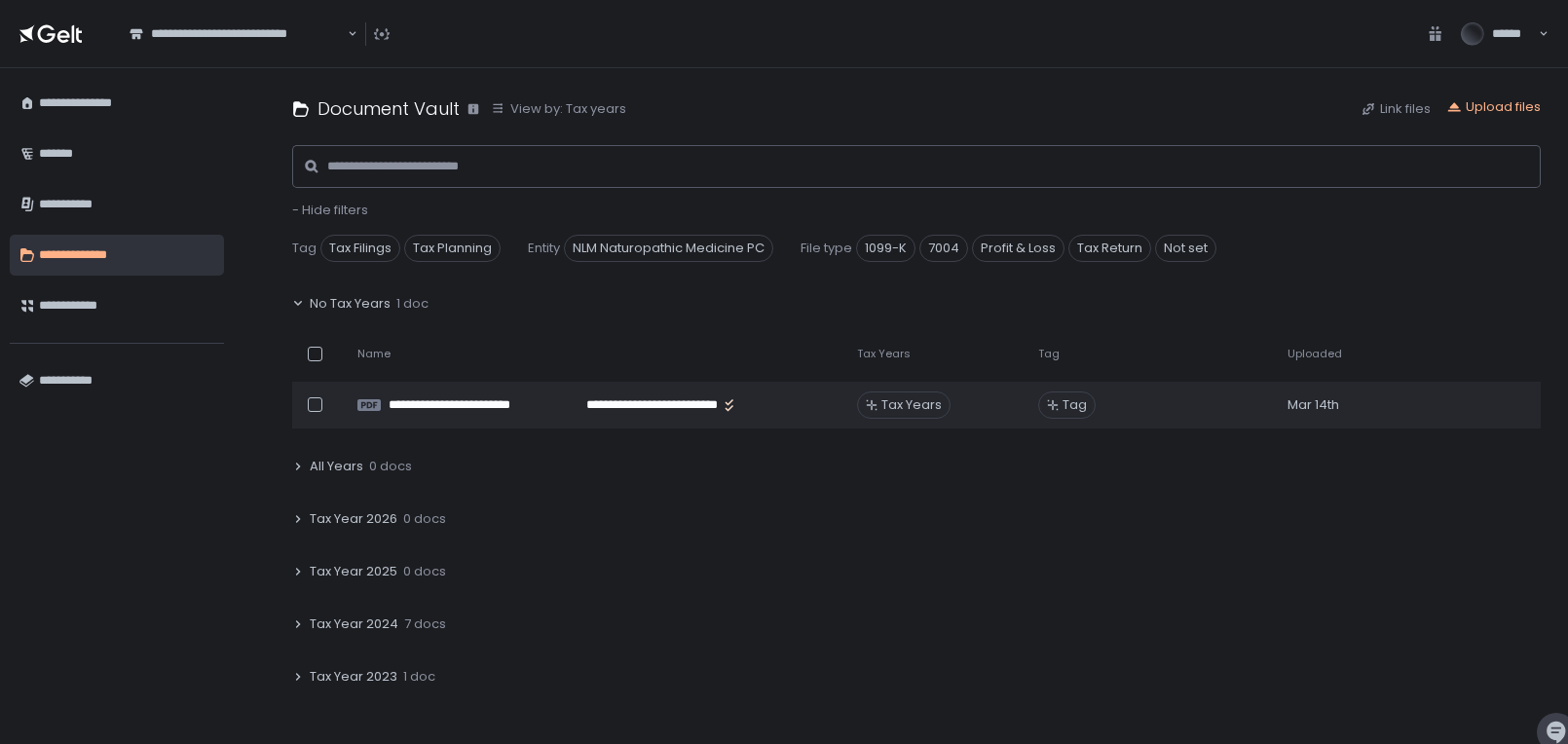 scroll, scrollTop: 0, scrollLeft: 0, axis: both 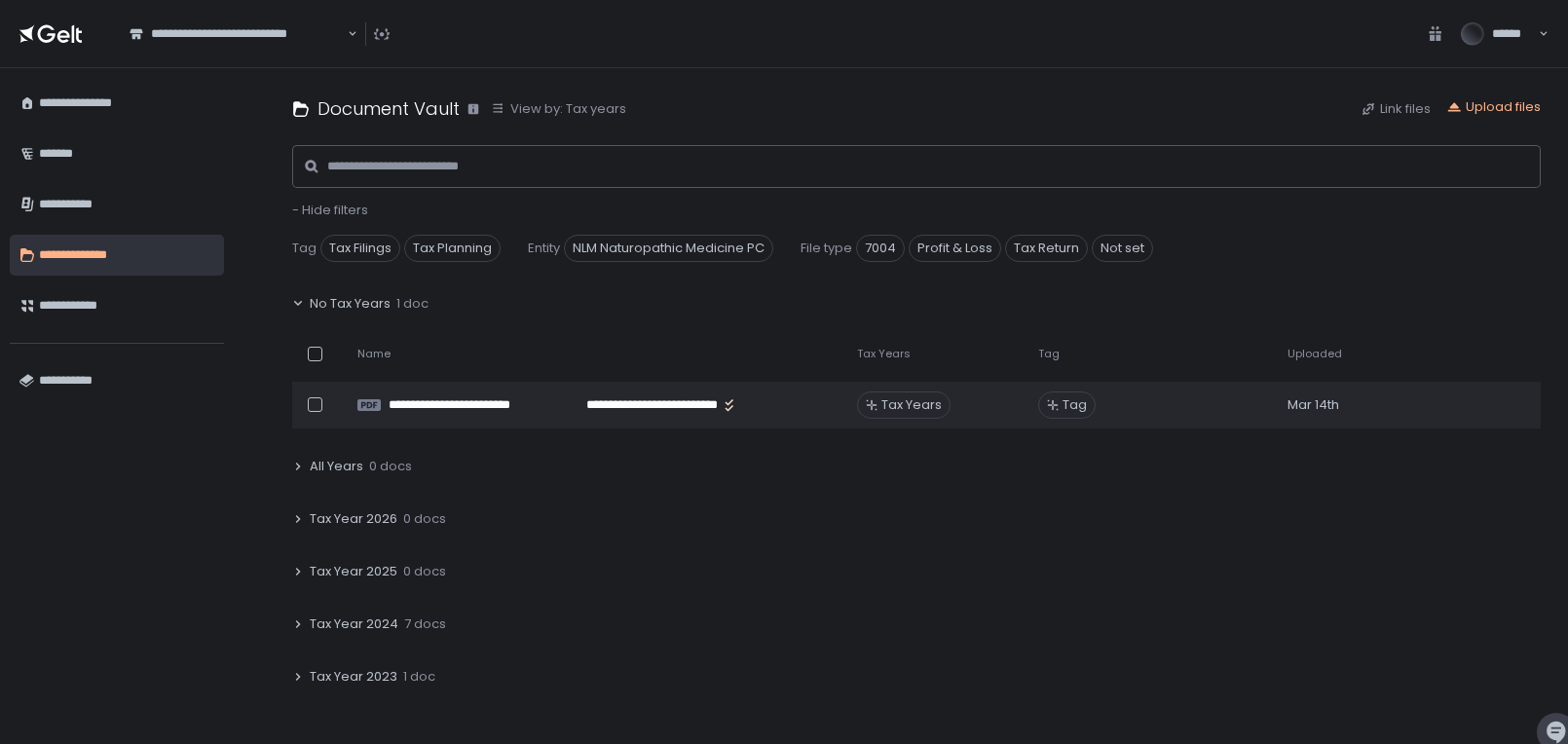 click on "**********" 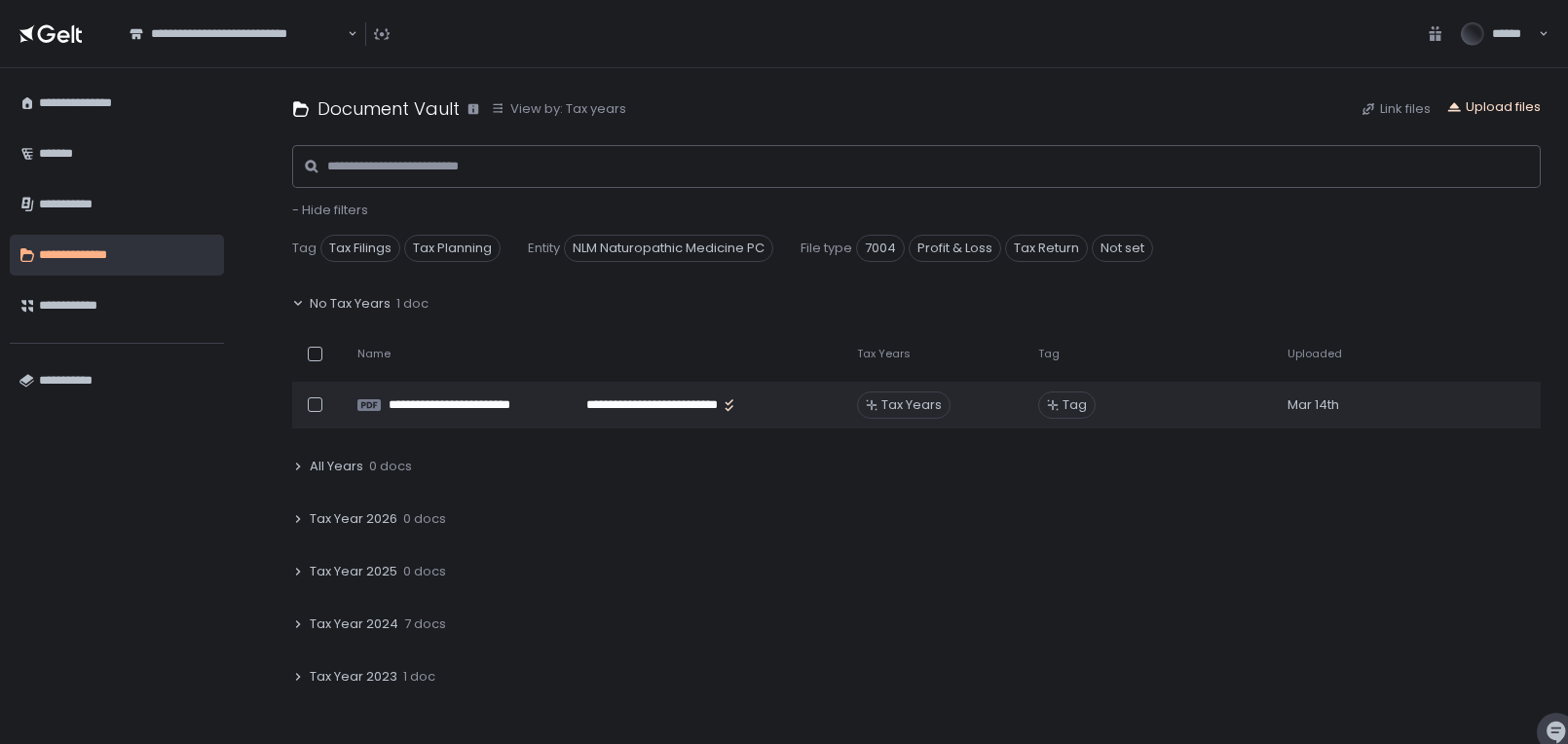 click on "Upload files" 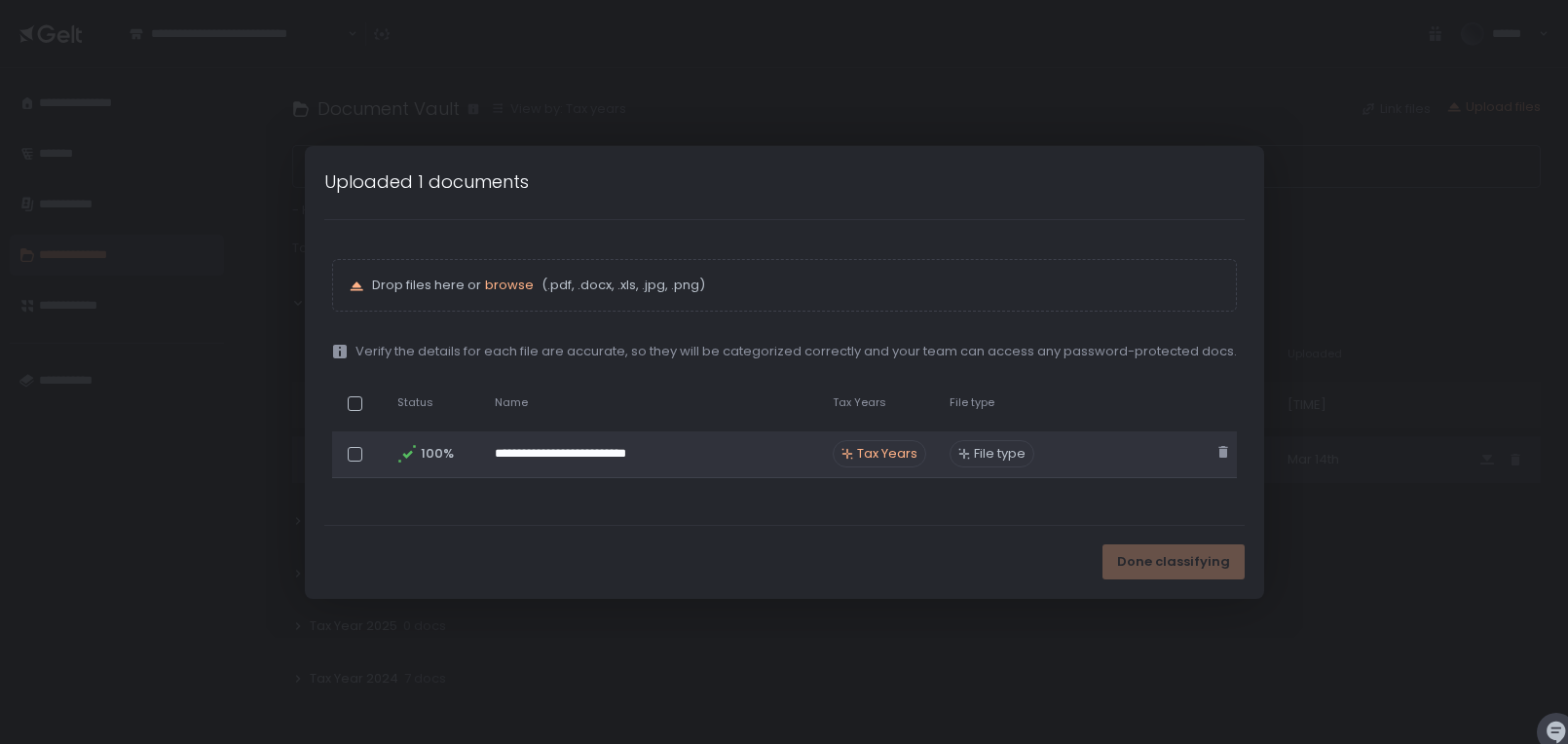 click on "Tax Years" at bounding box center [887, 454] 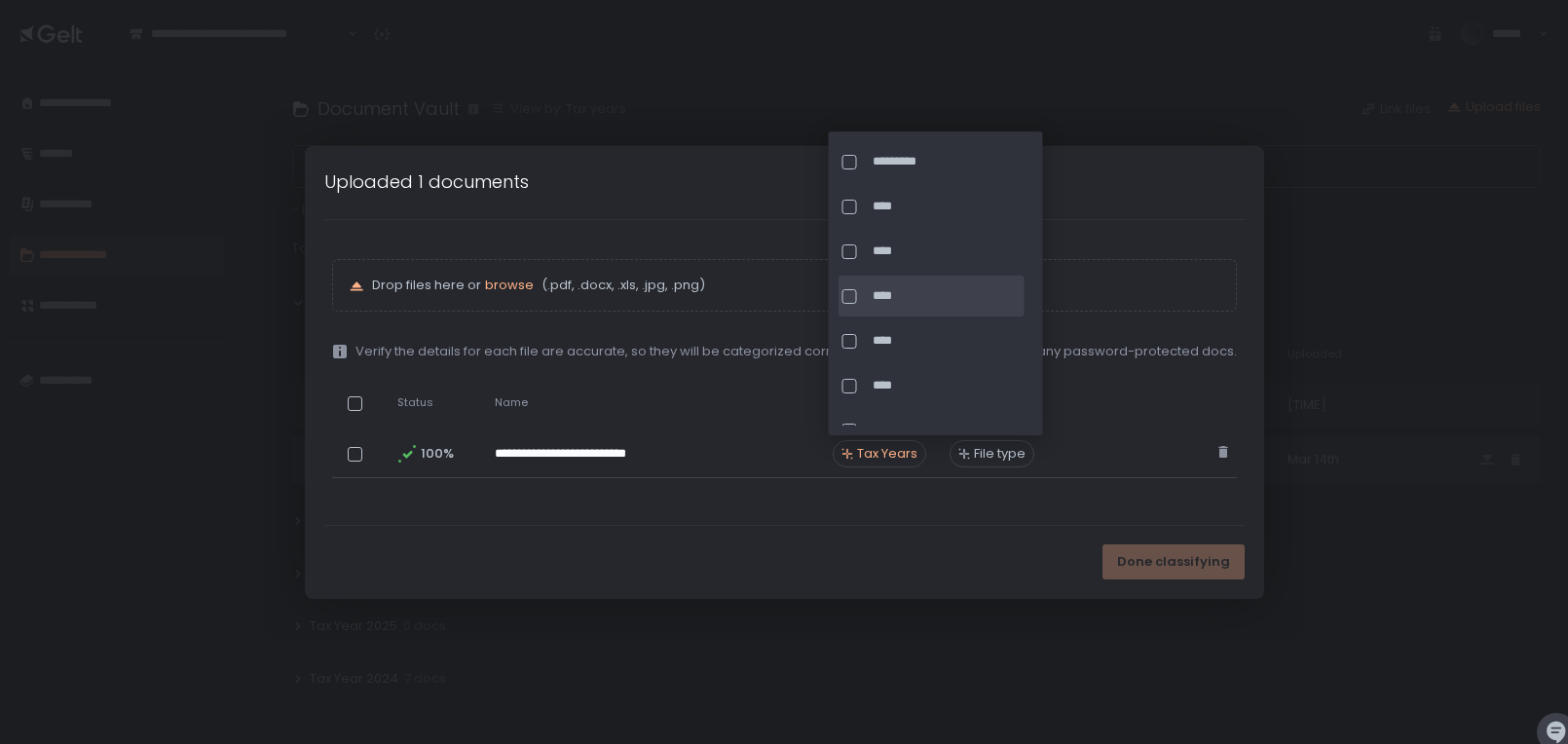 click at bounding box center (849, 296) 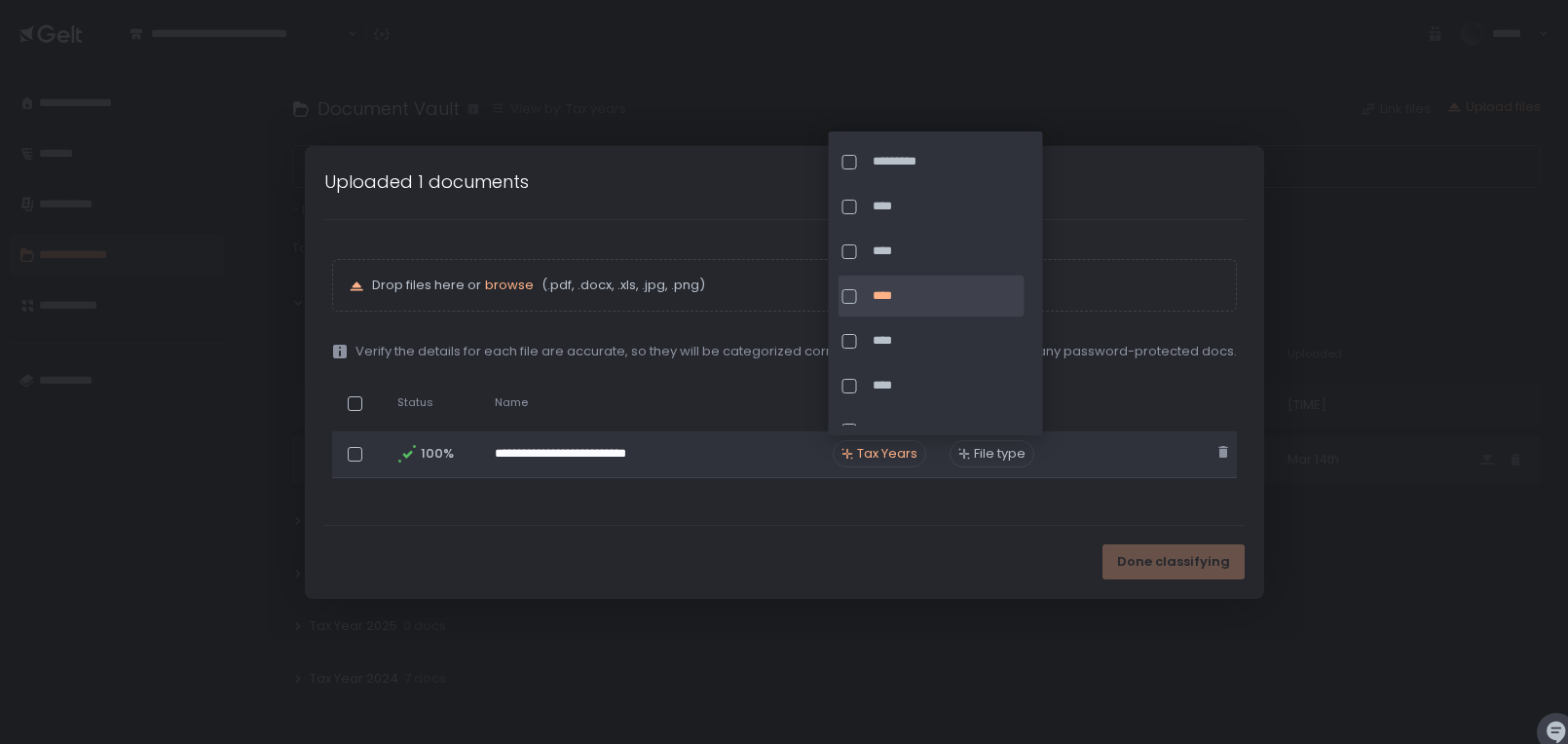 click on "File type" at bounding box center [991, 454] 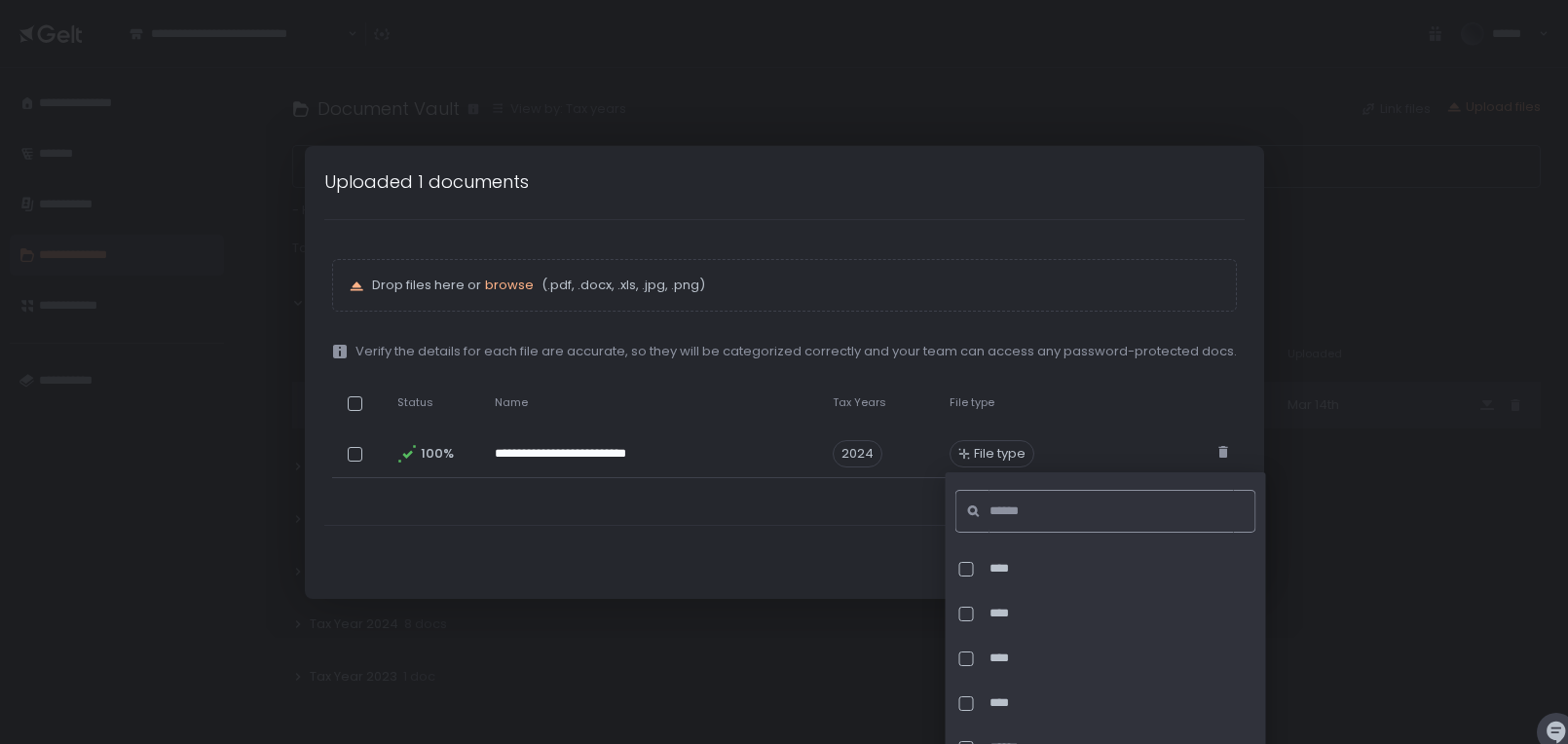 click 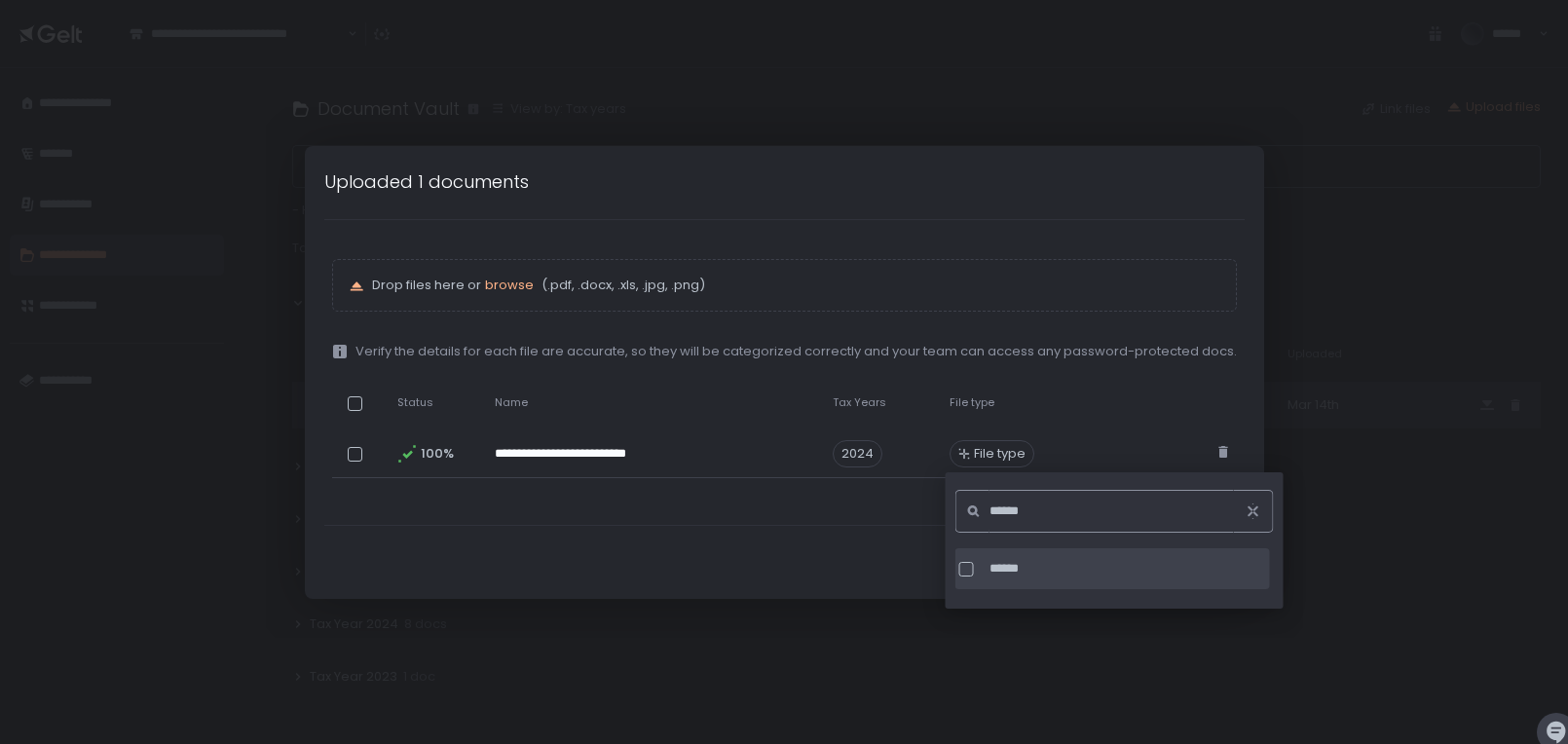 type on "******" 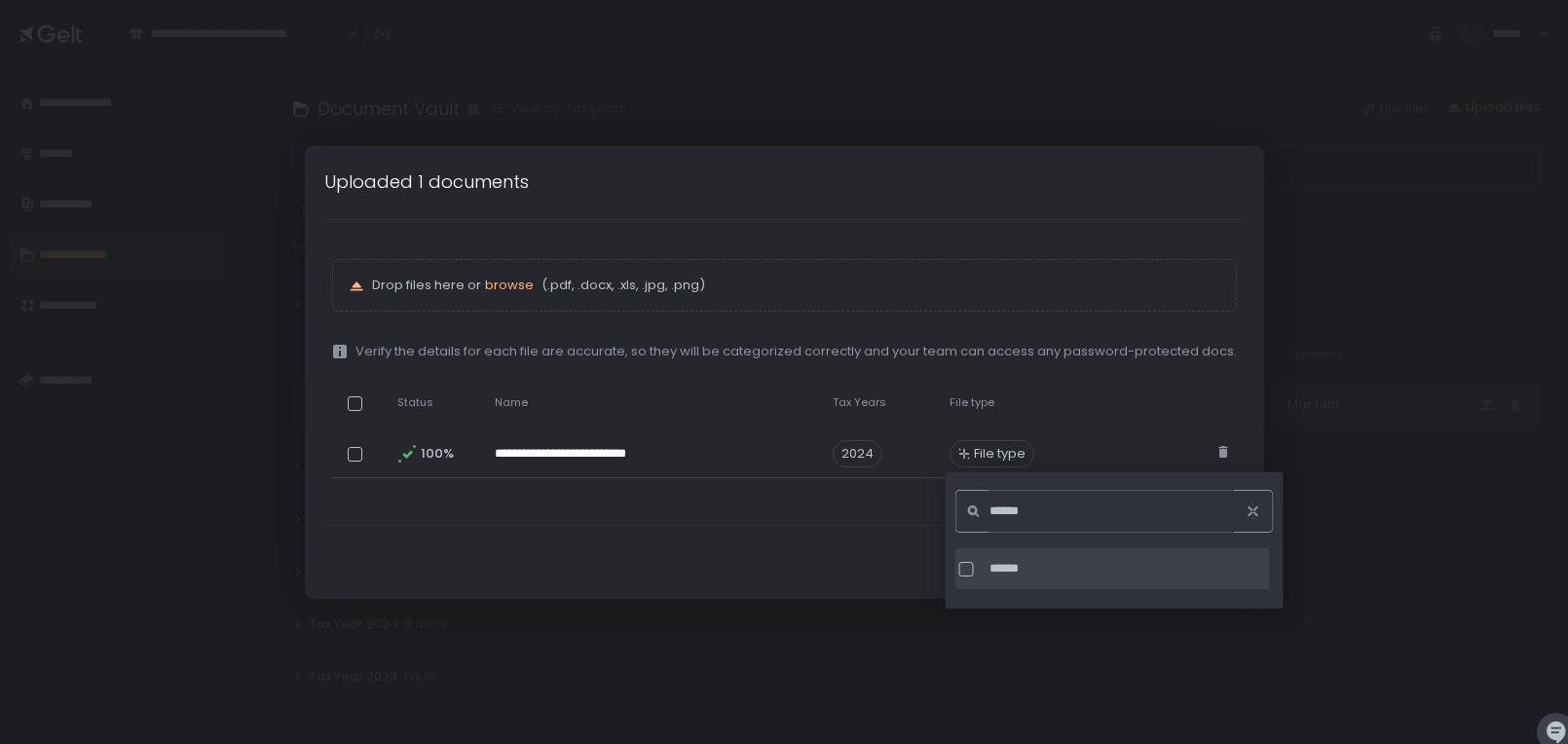 click at bounding box center [966, 569] 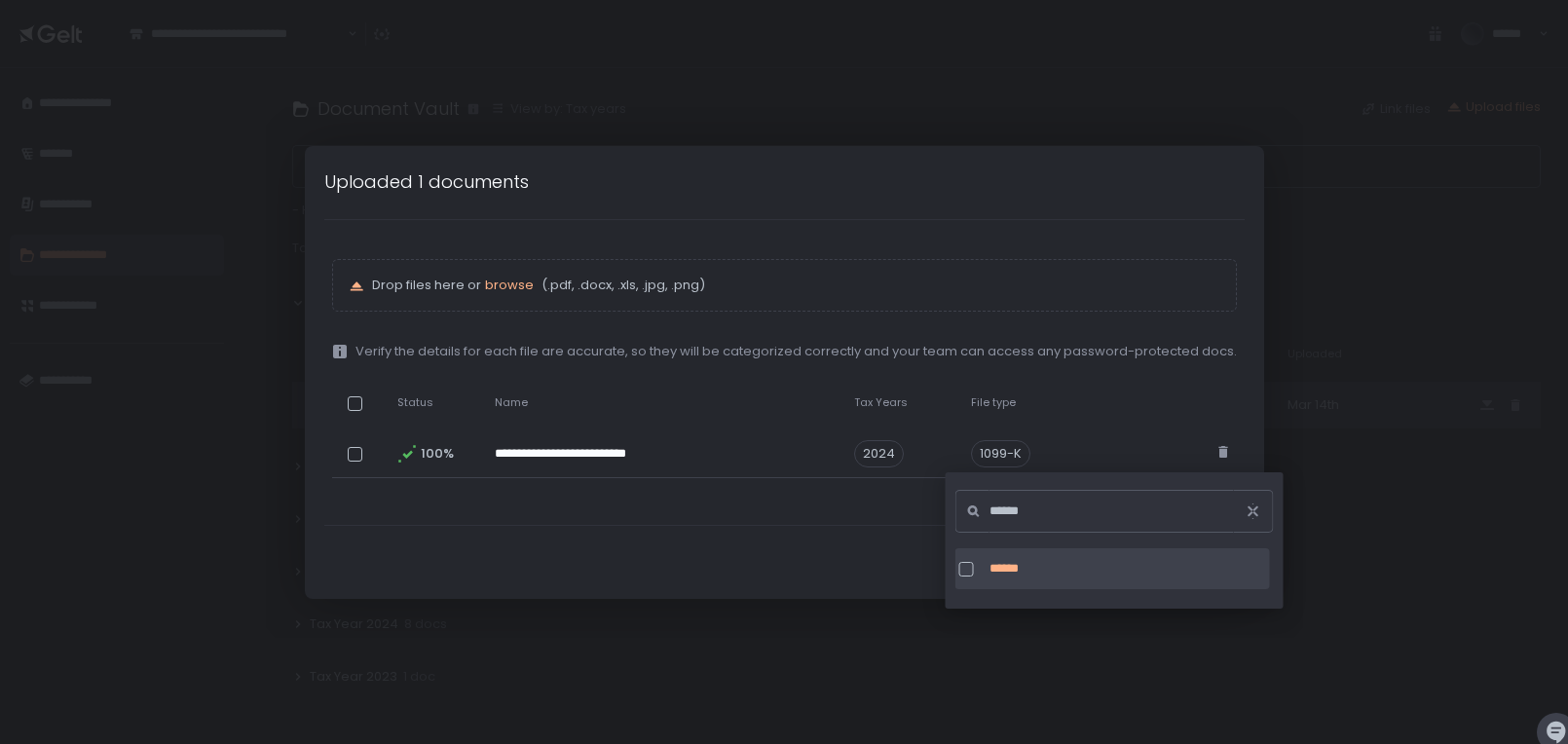 click on "Done classifying" at bounding box center (784, 562) 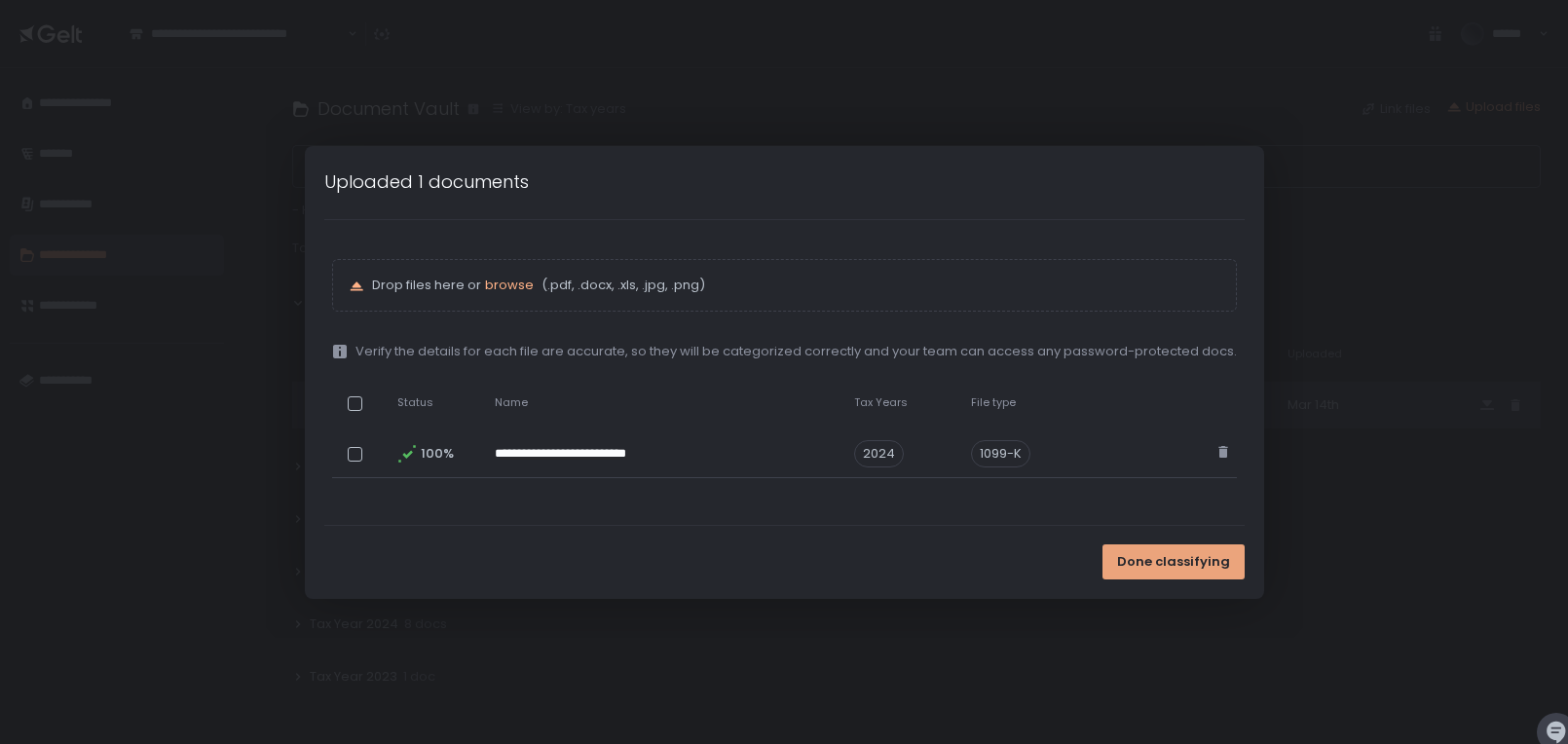click on "Done classifying" at bounding box center [1174, 562] 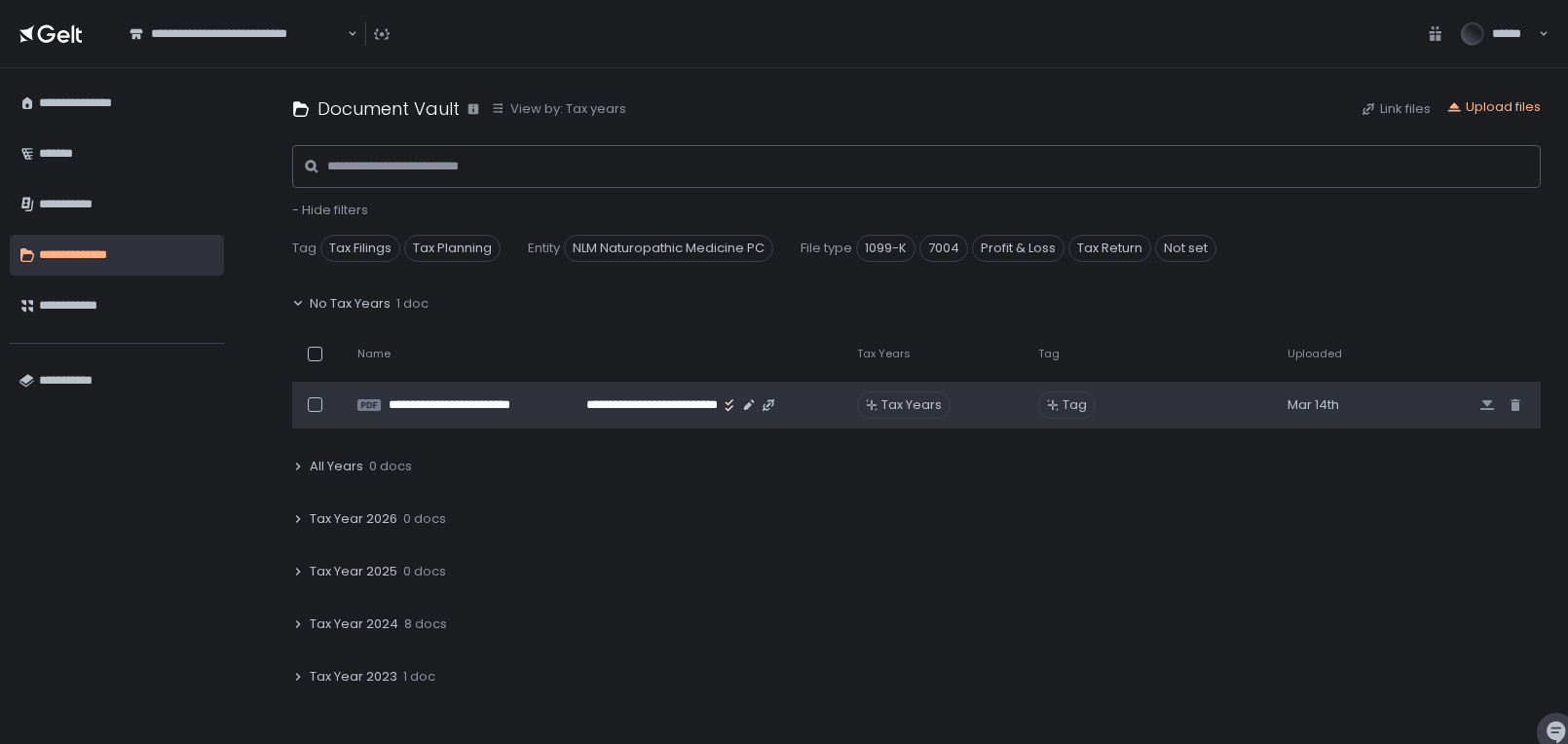 click on "Tax Year 2024" 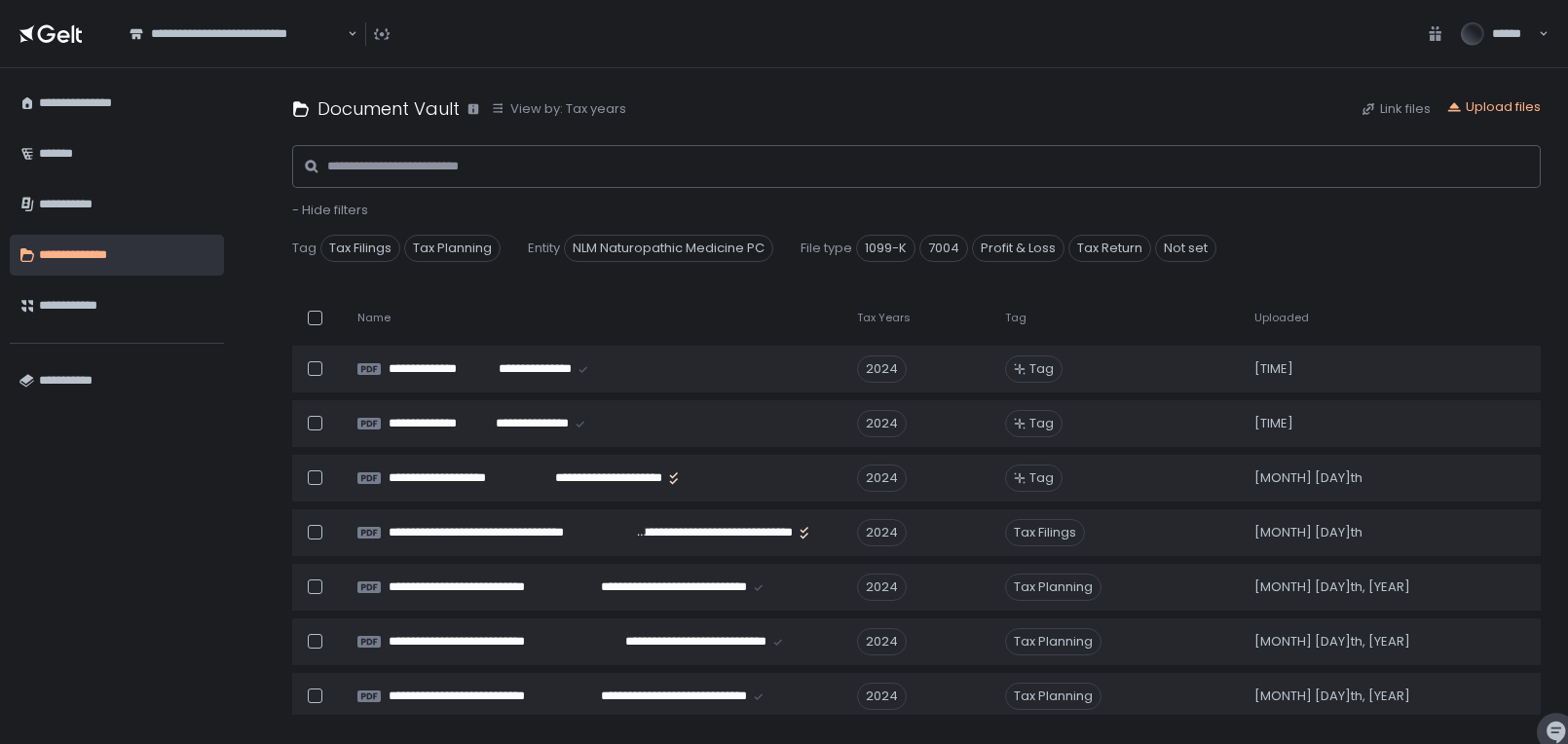 scroll, scrollTop: 228, scrollLeft: 0, axis: vertical 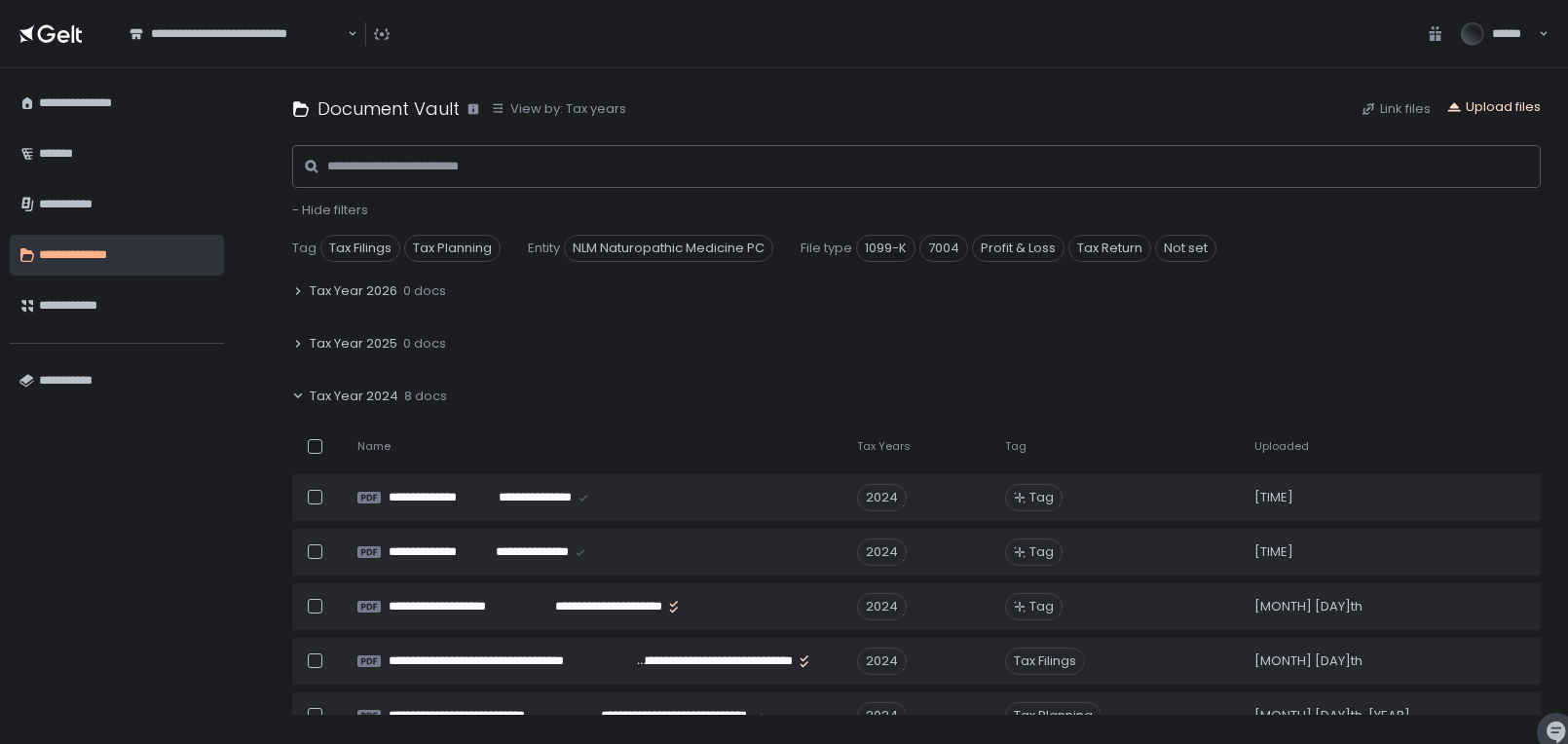 click on "Upload files" 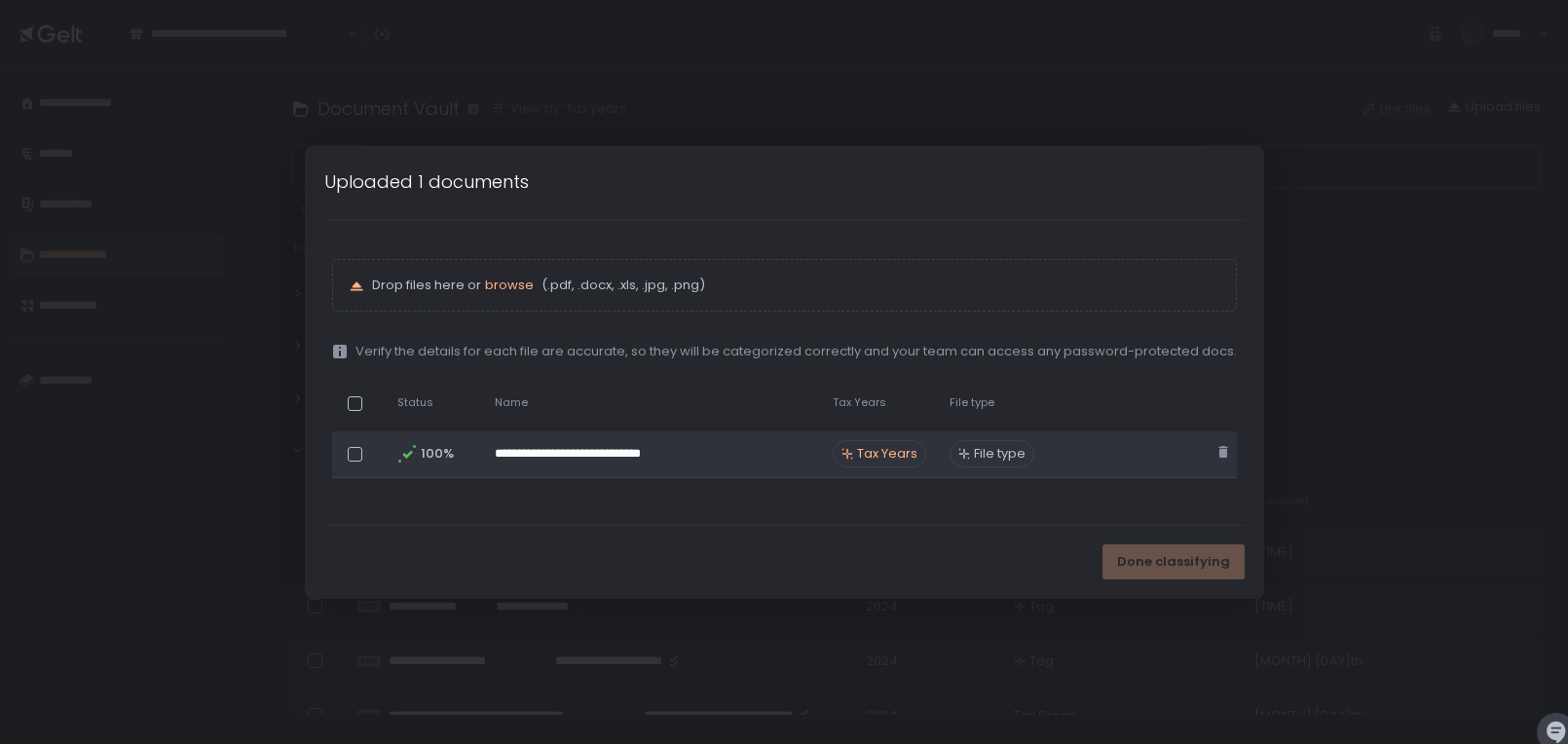 click on "Tax Years" at bounding box center [887, 454] 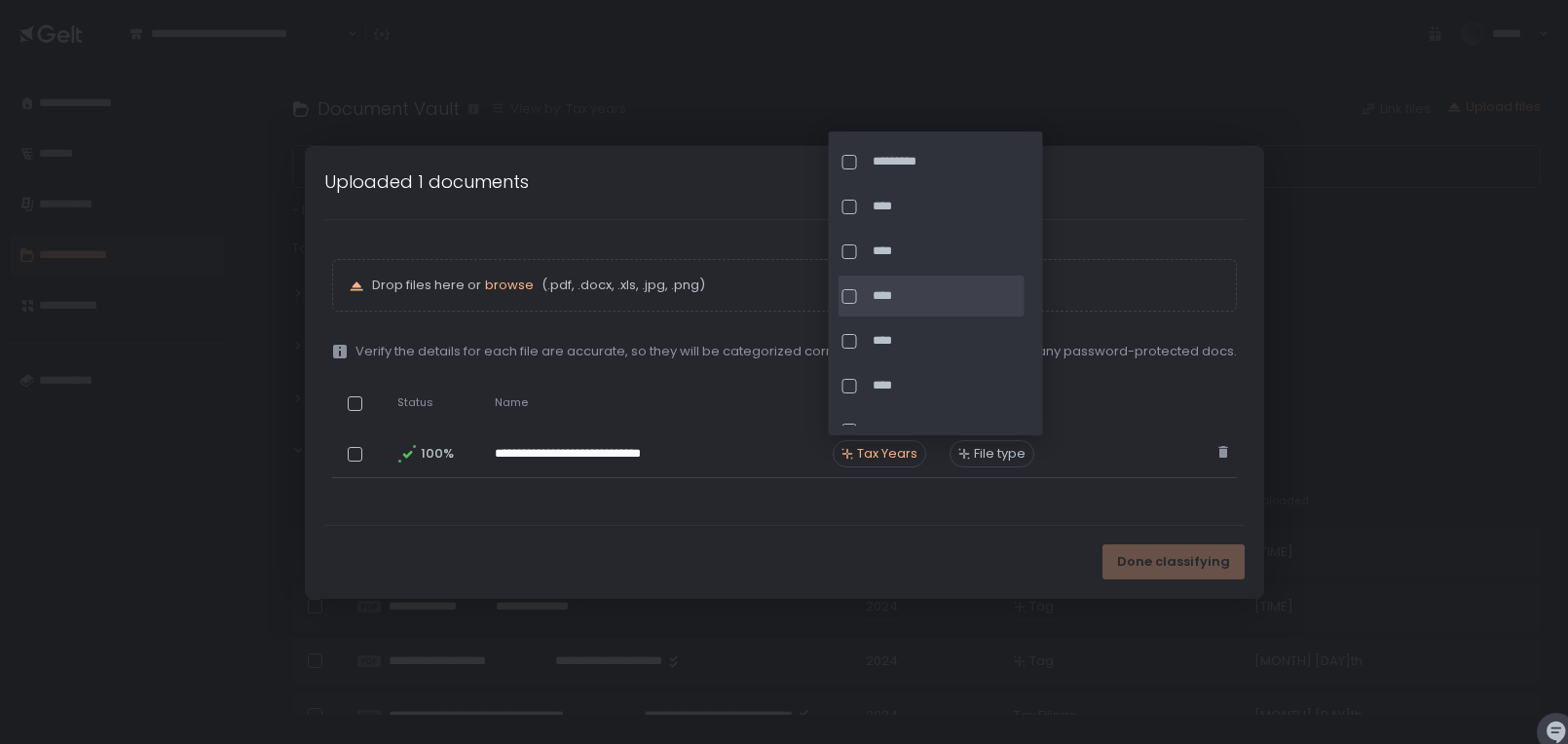 click at bounding box center [849, 296] 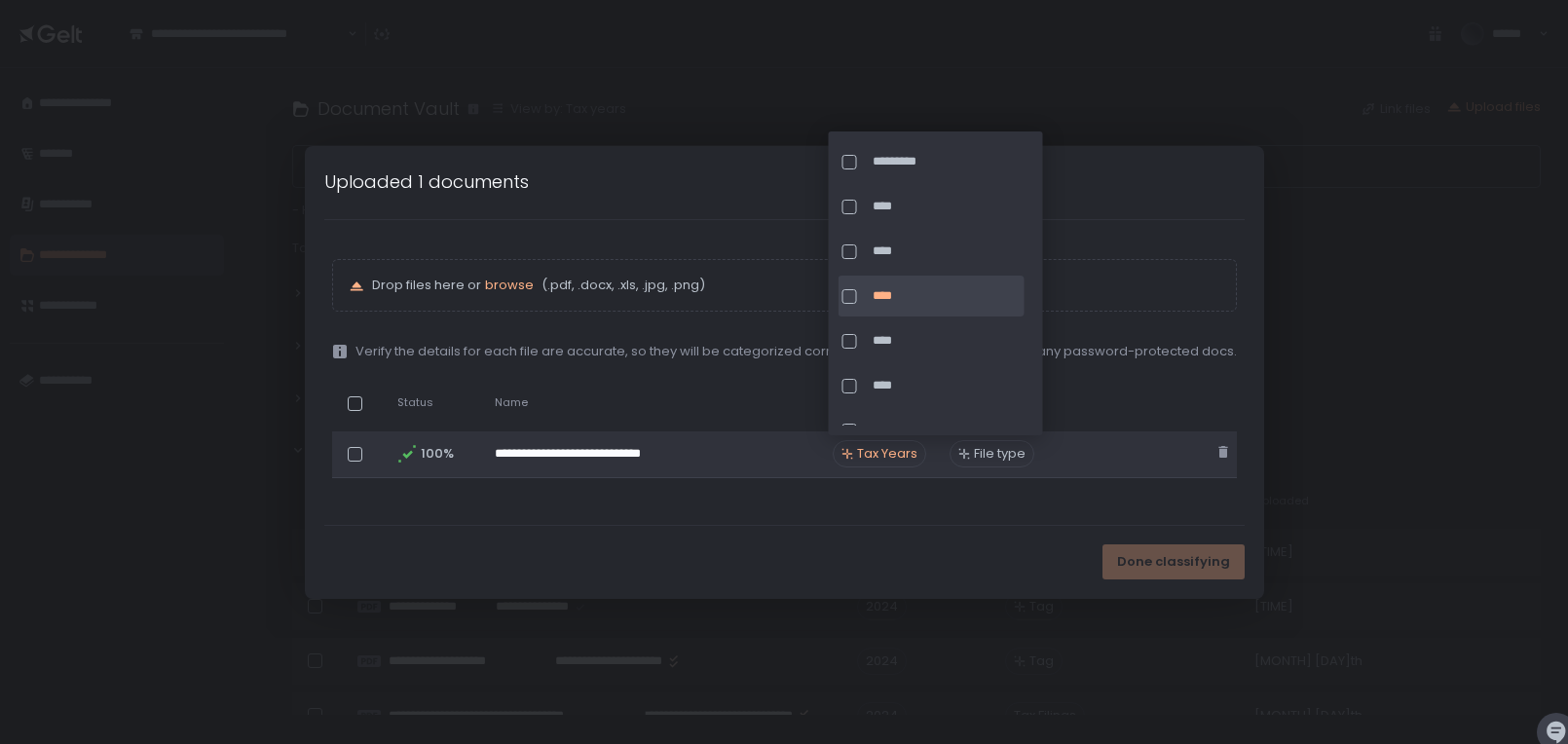 click on "File type" at bounding box center [999, 454] 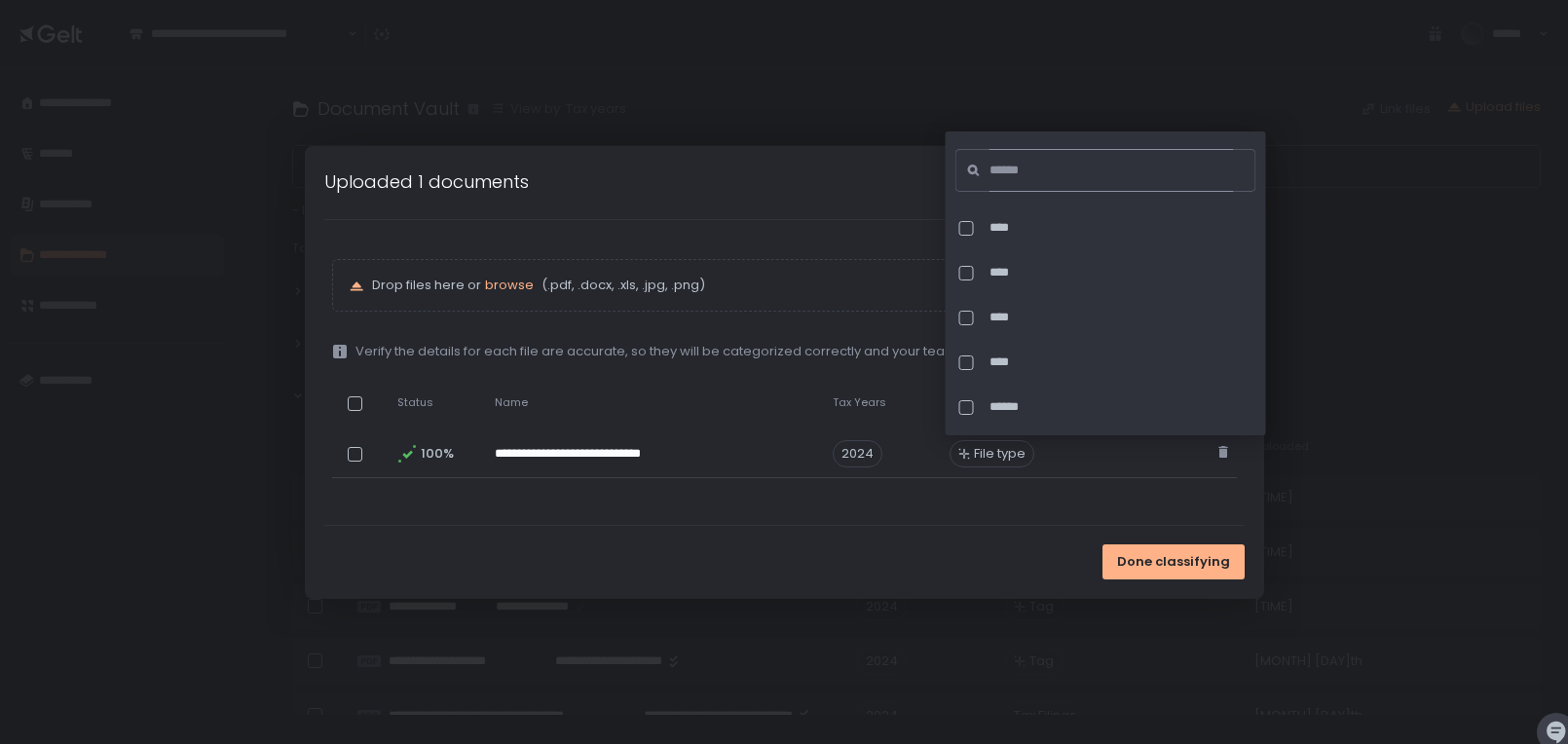 click 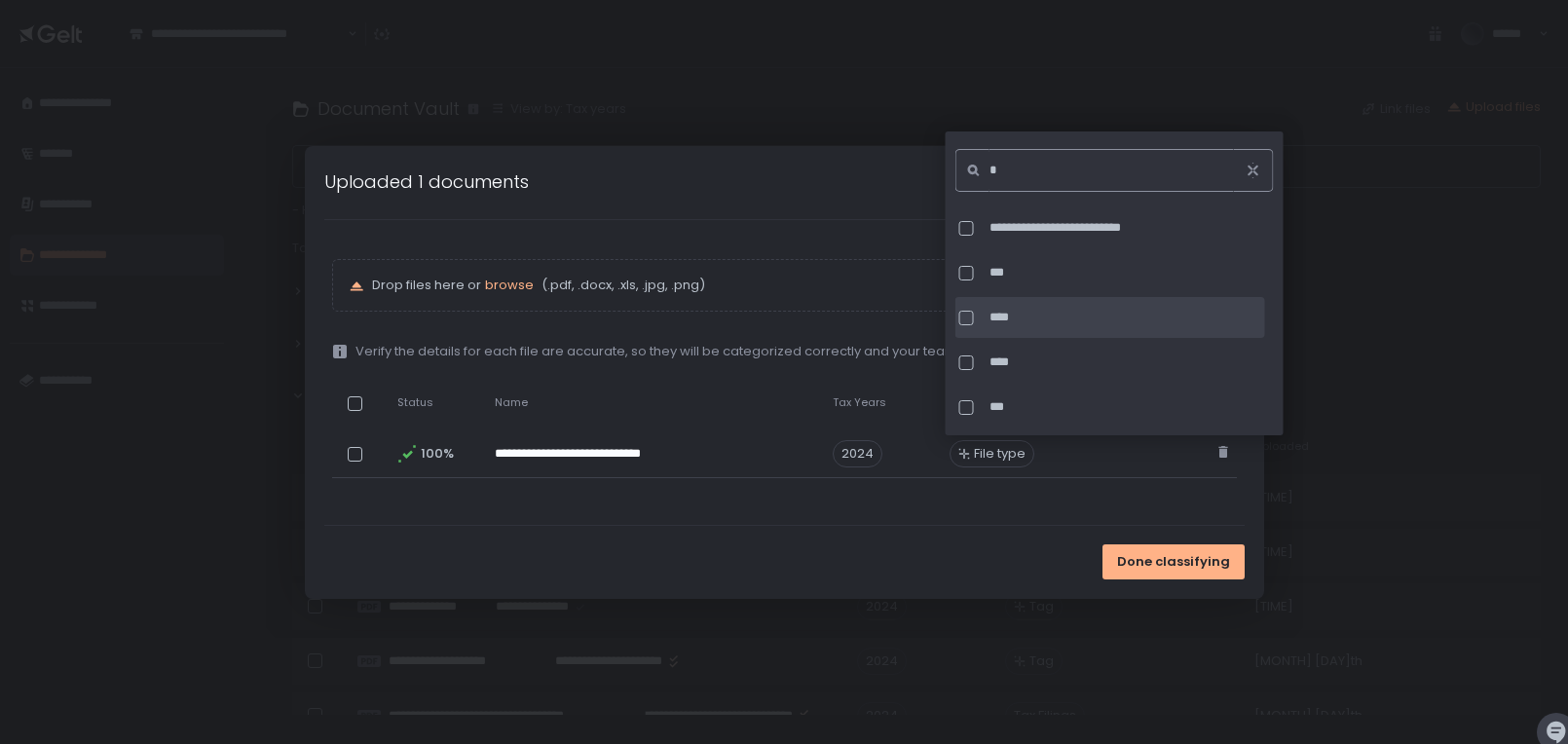 type on "*" 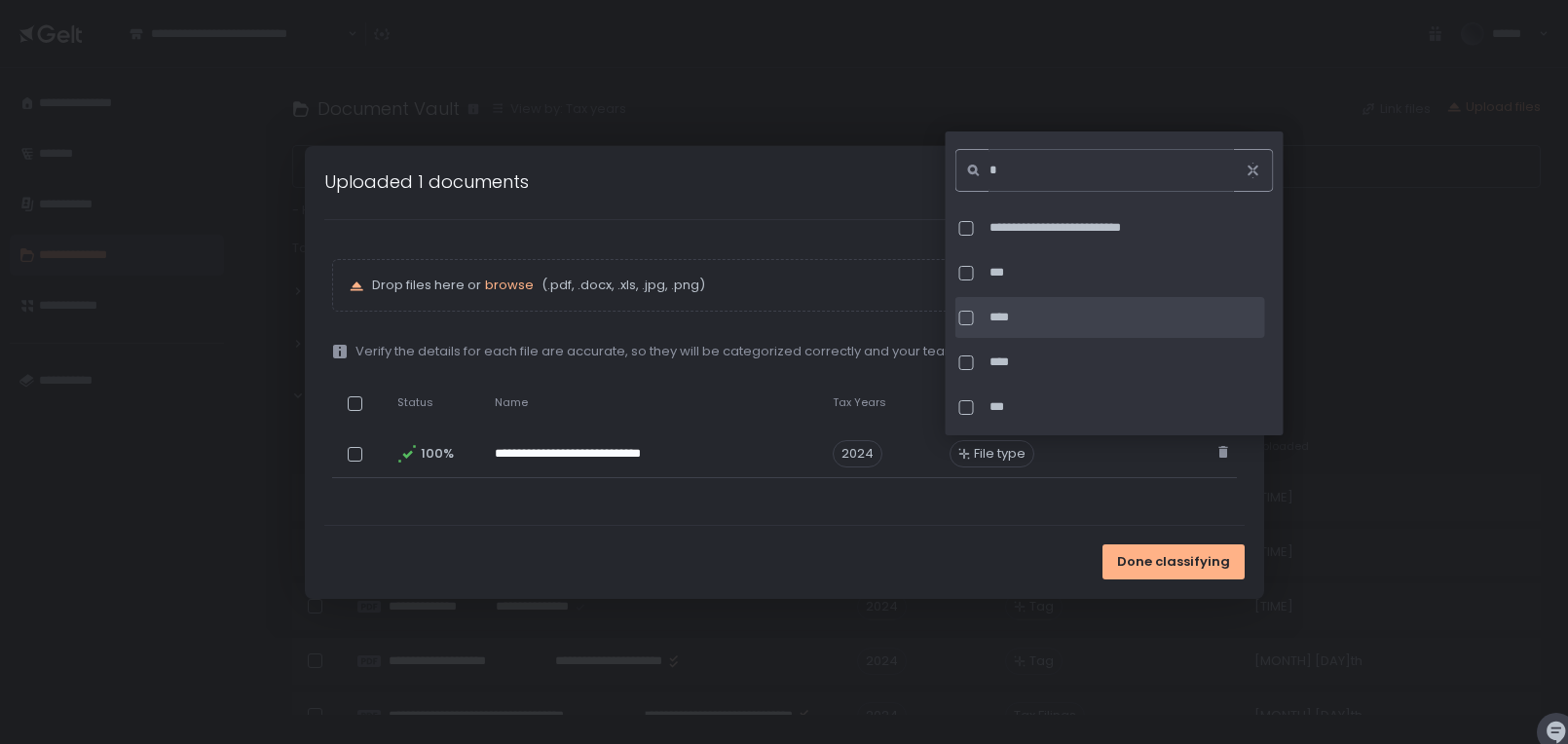 click at bounding box center [966, 317] 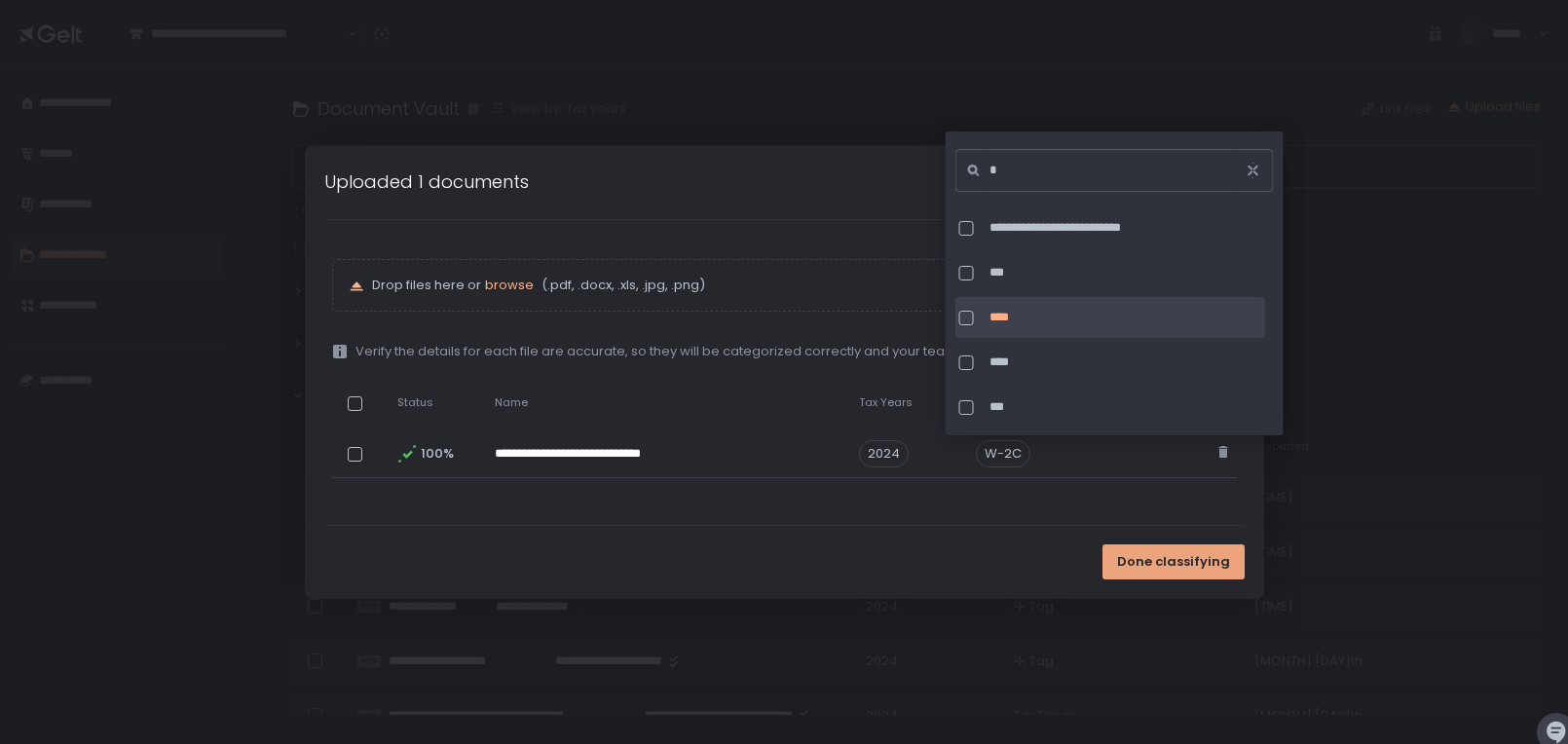 click on "Done classifying" at bounding box center (1174, 562) 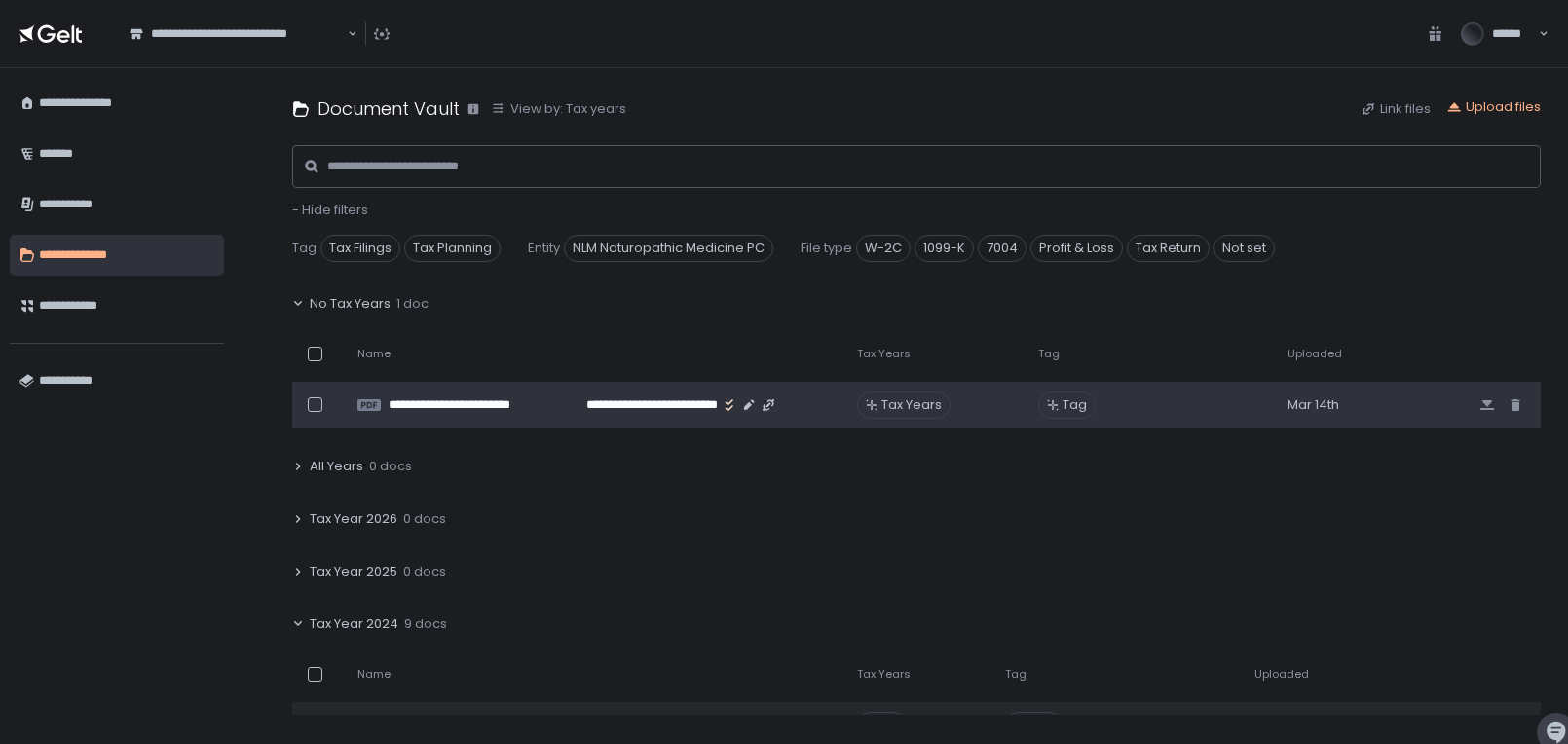scroll, scrollTop: 0, scrollLeft: 0, axis: both 